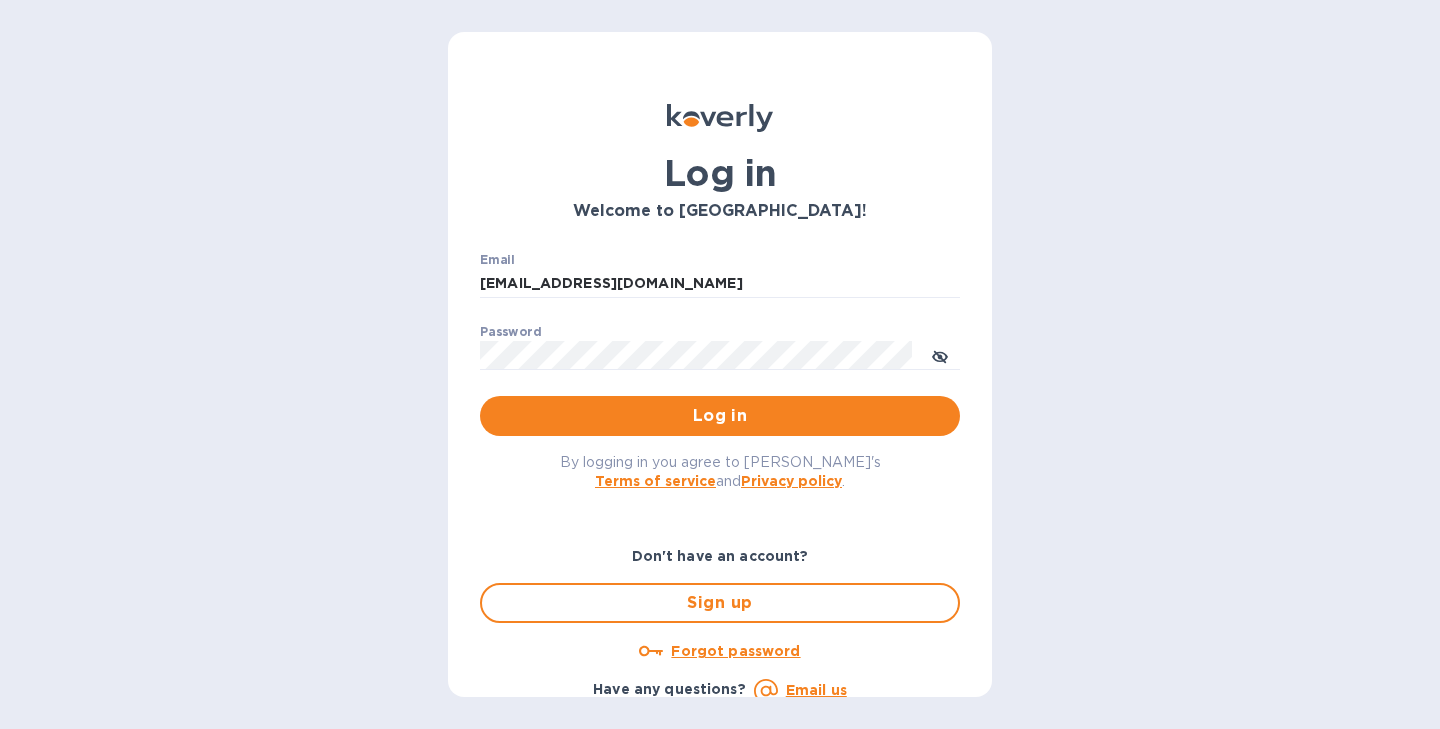 scroll, scrollTop: 0, scrollLeft: 0, axis: both 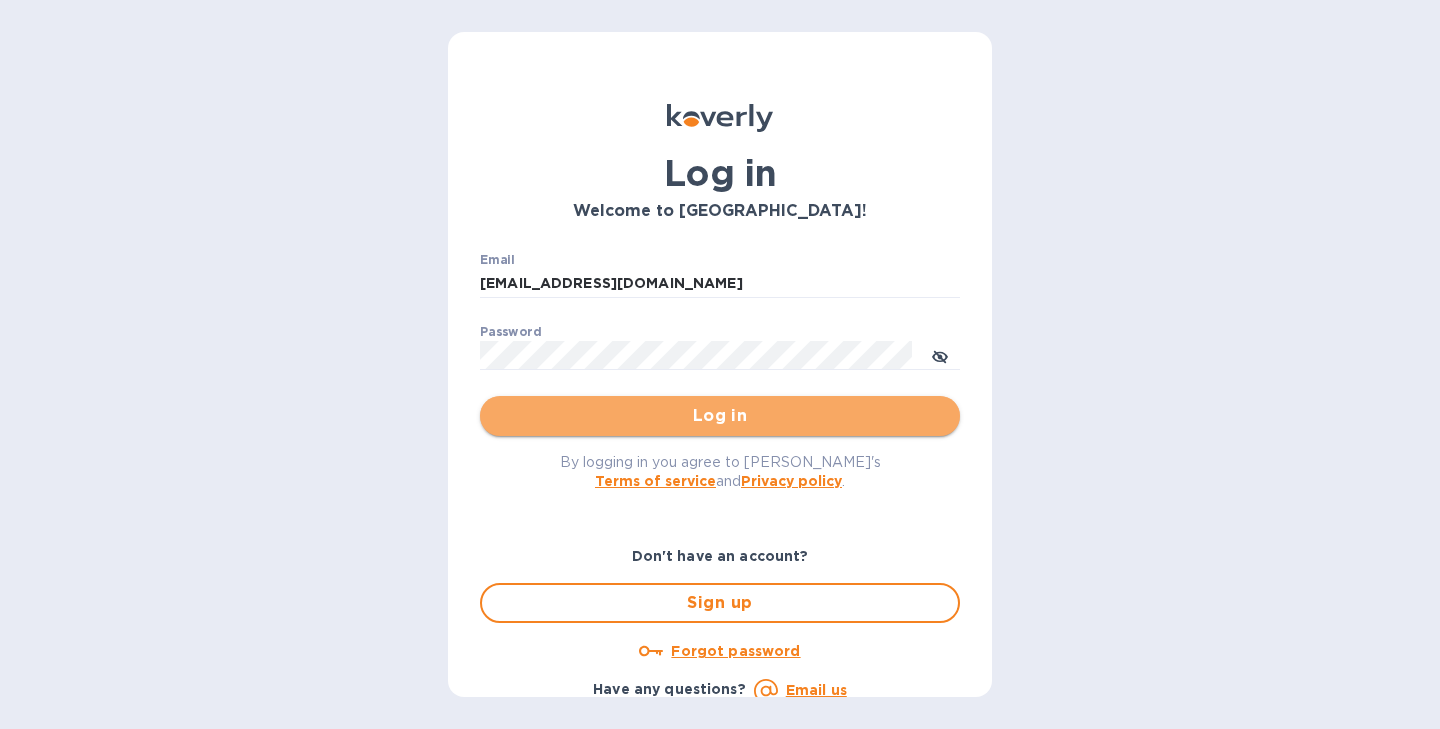 click on "Log in" at bounding box center [720, 416] 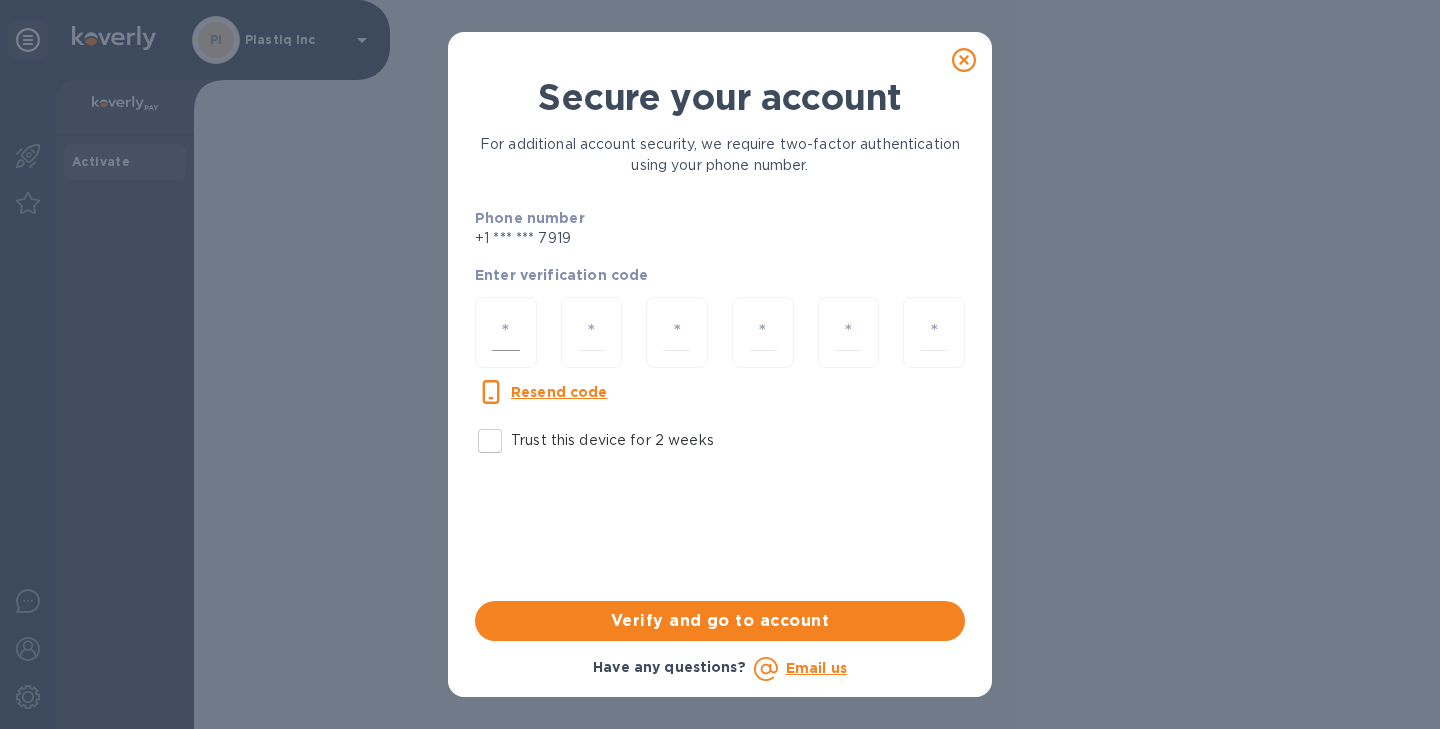 click at bounding box center (506, 332) 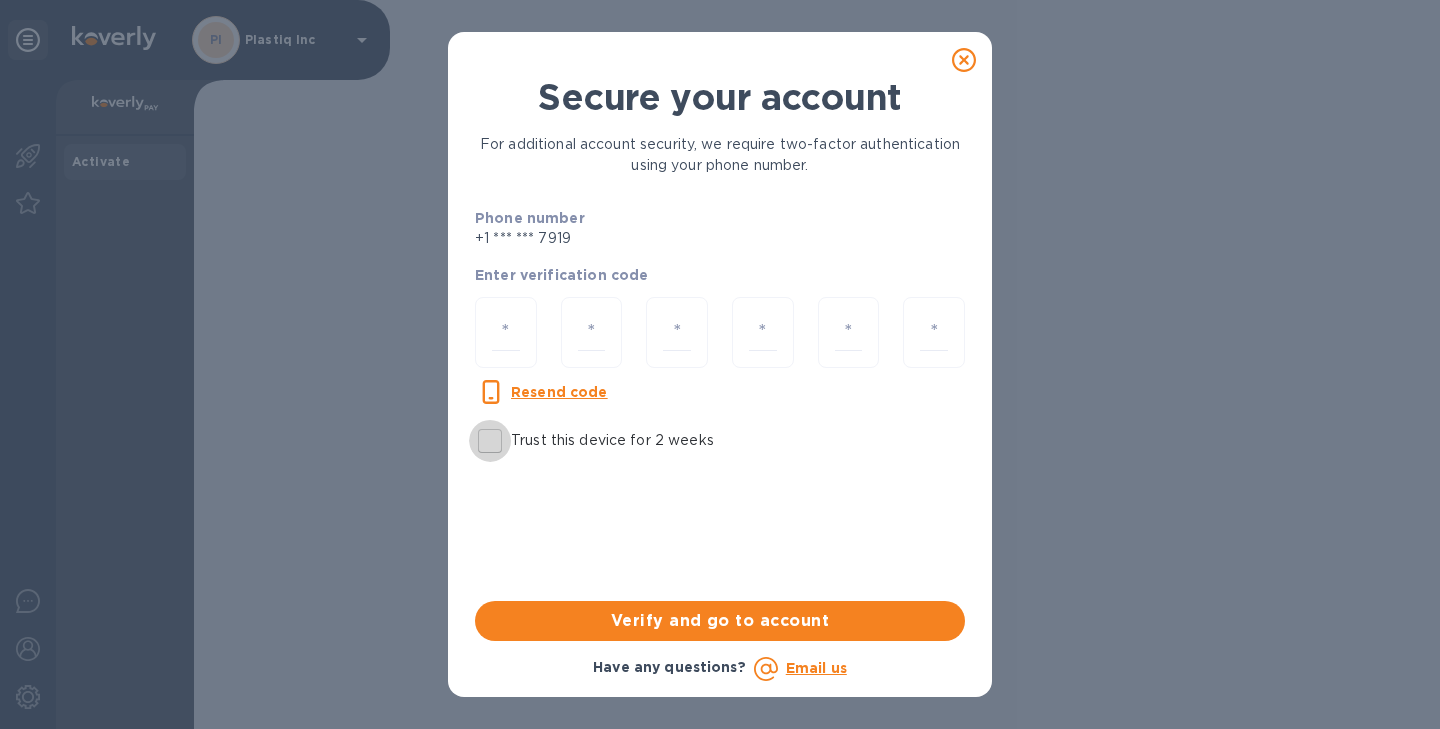 click on "Trust this device for 2 weeks" at bounding box center (490, 441) 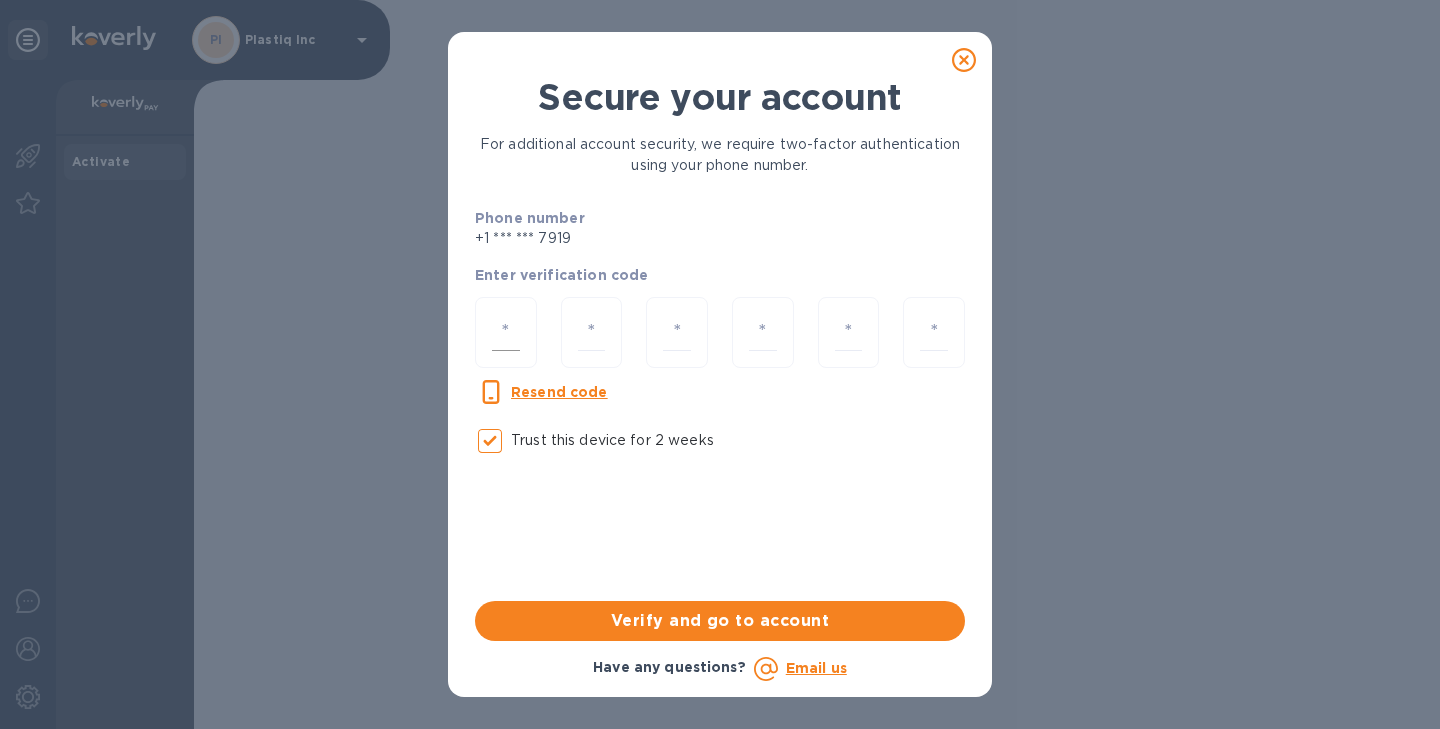 click at bounding box center (506, 332) 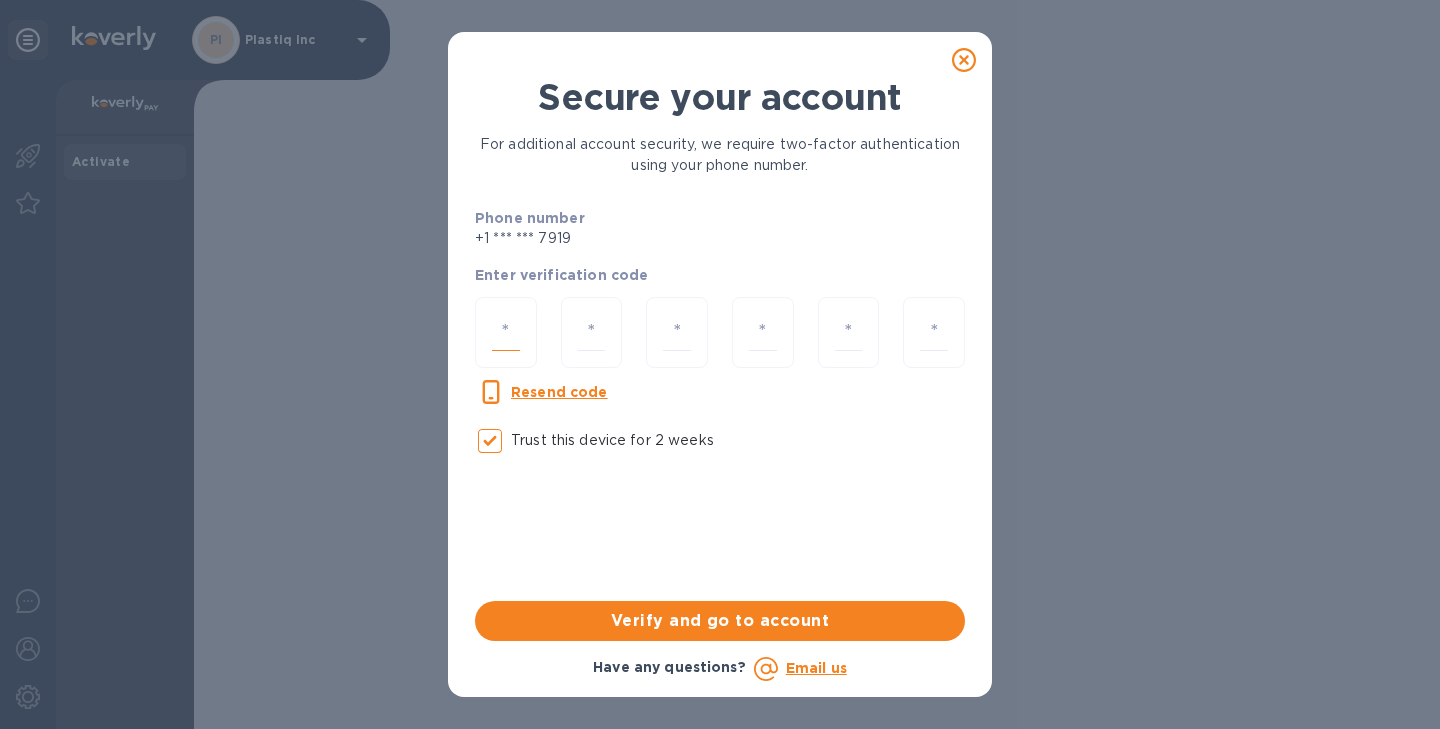 paste on "2" 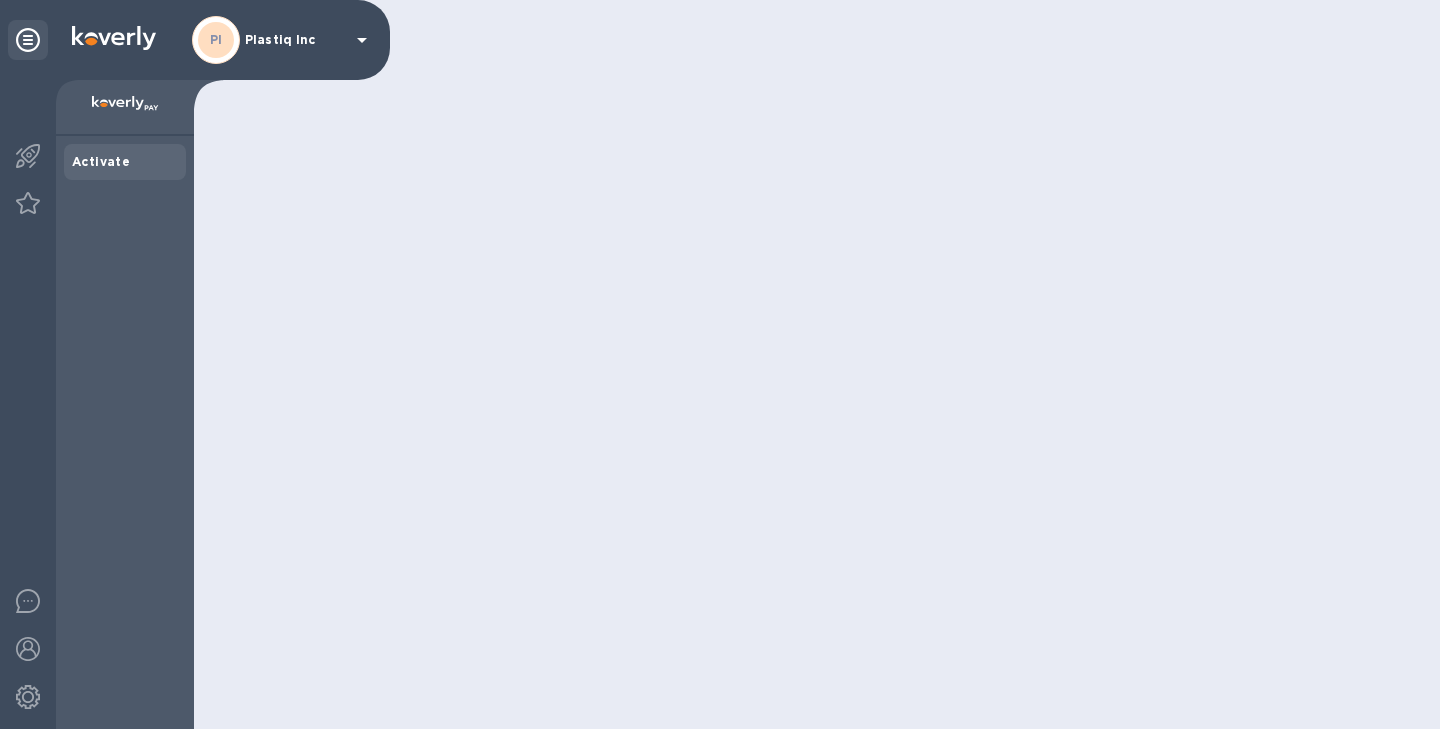 scroll, scrollTop: 0, scrollLeft: 0, axis: both 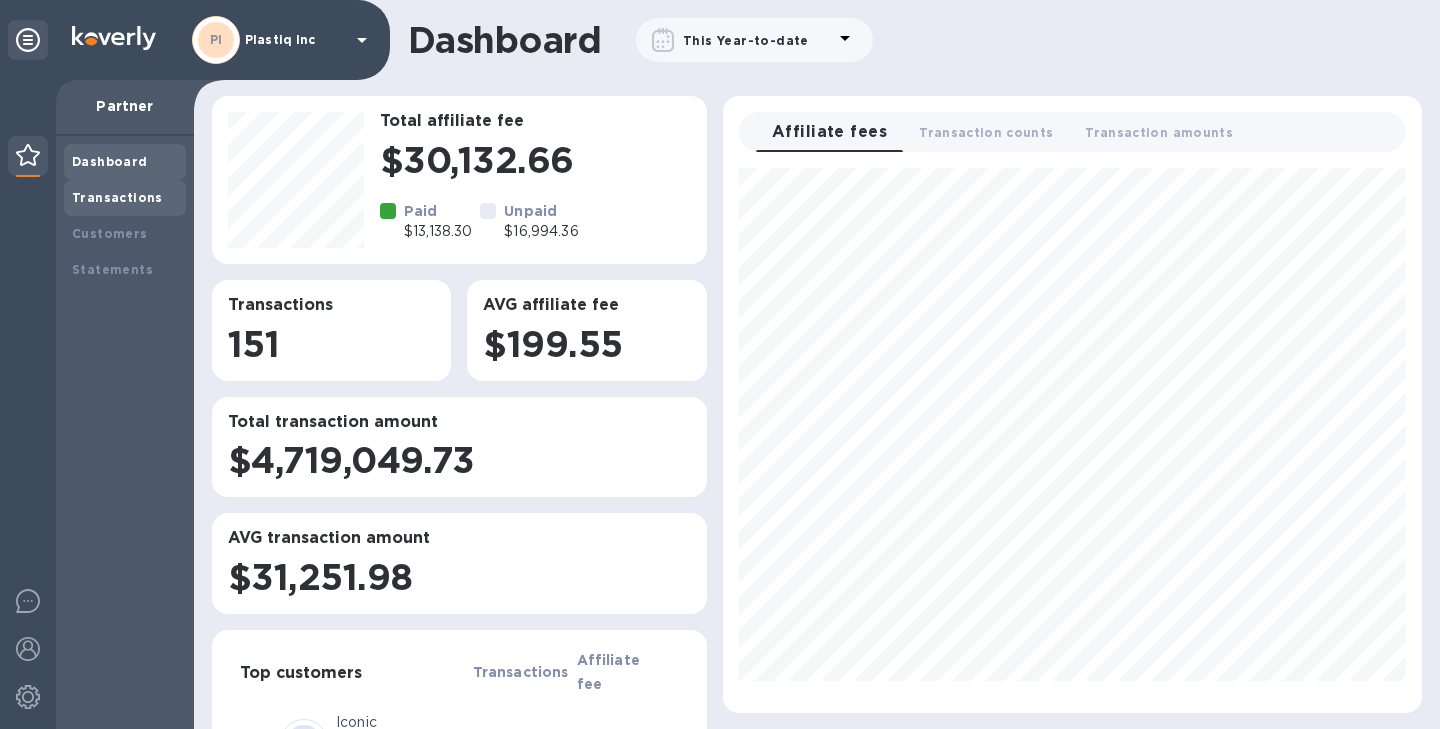 click on "Transactions" at bounding box center [125, 198] 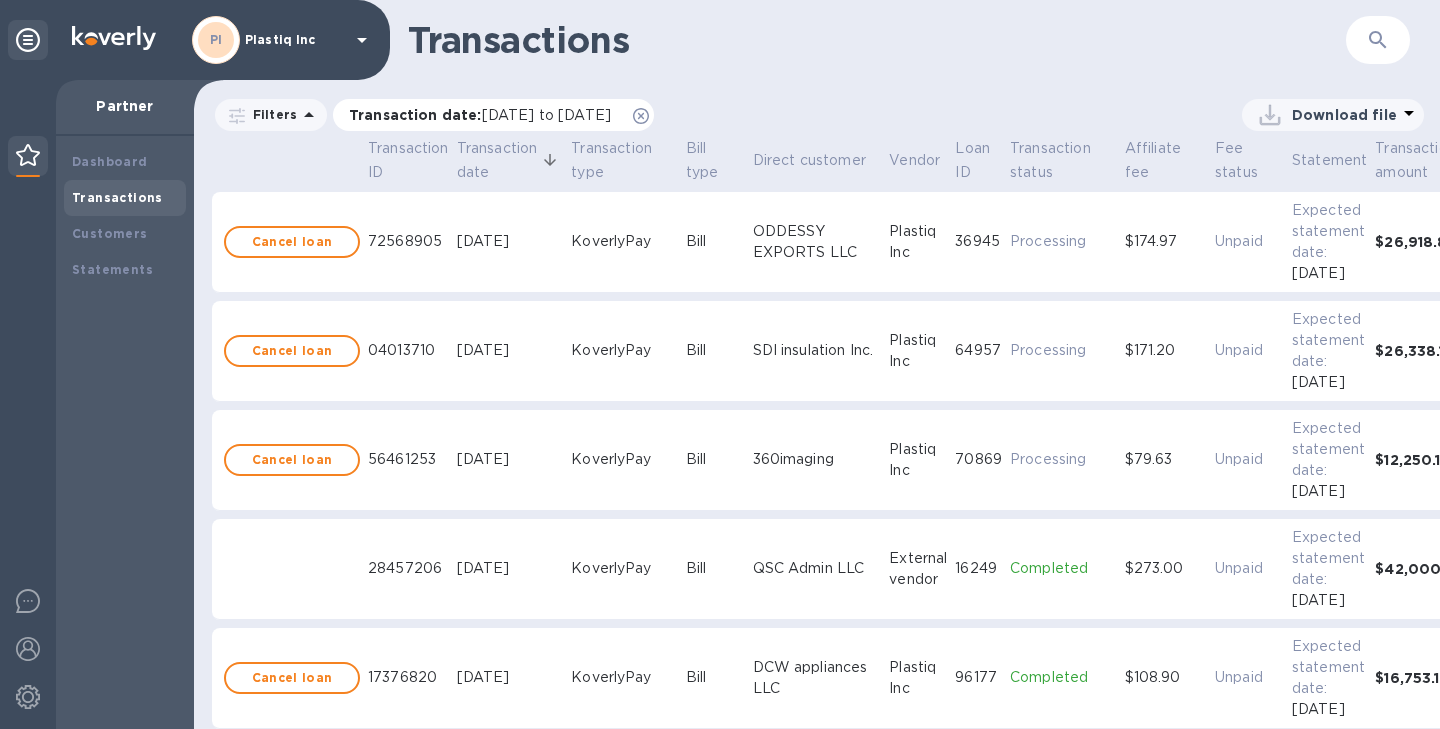 click on "06/30/2025 to 07/30/2025" at bounding box center (546, 115) 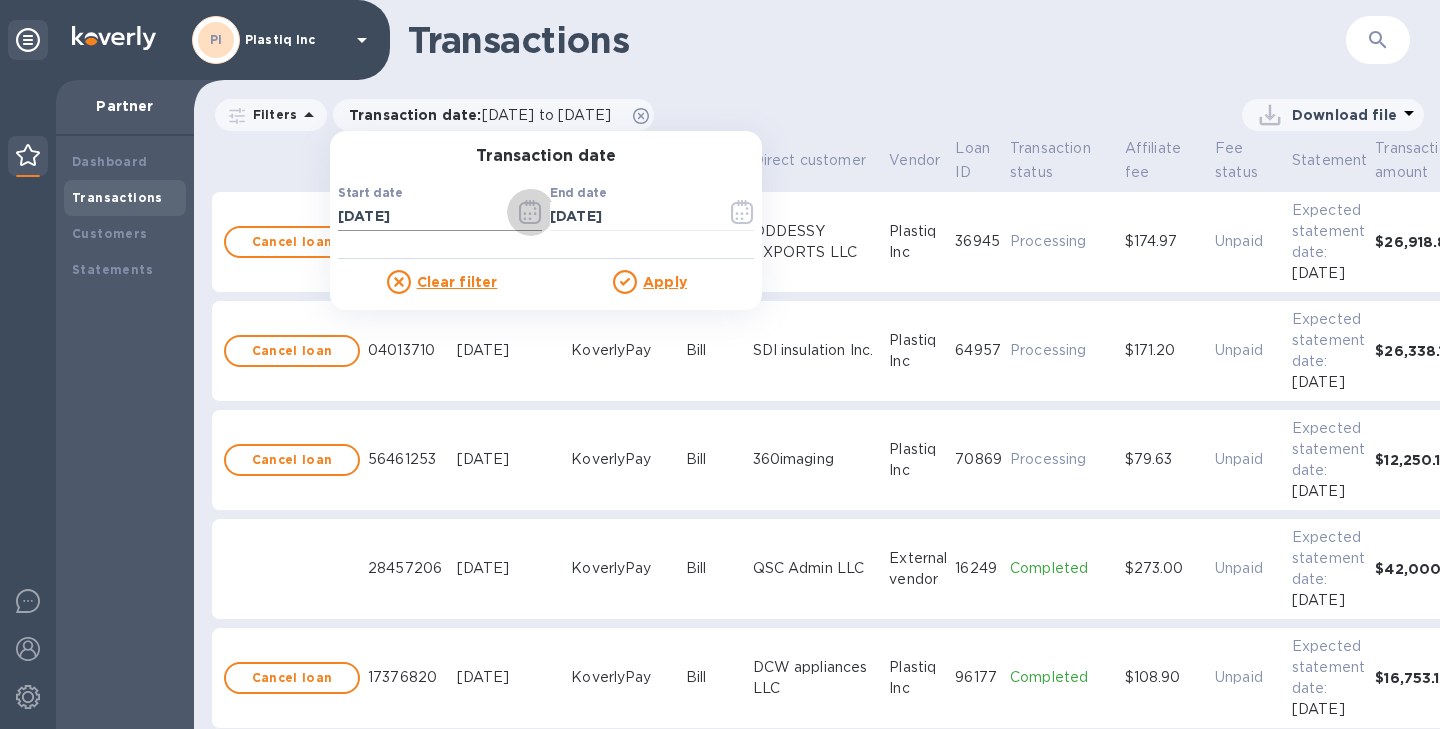click 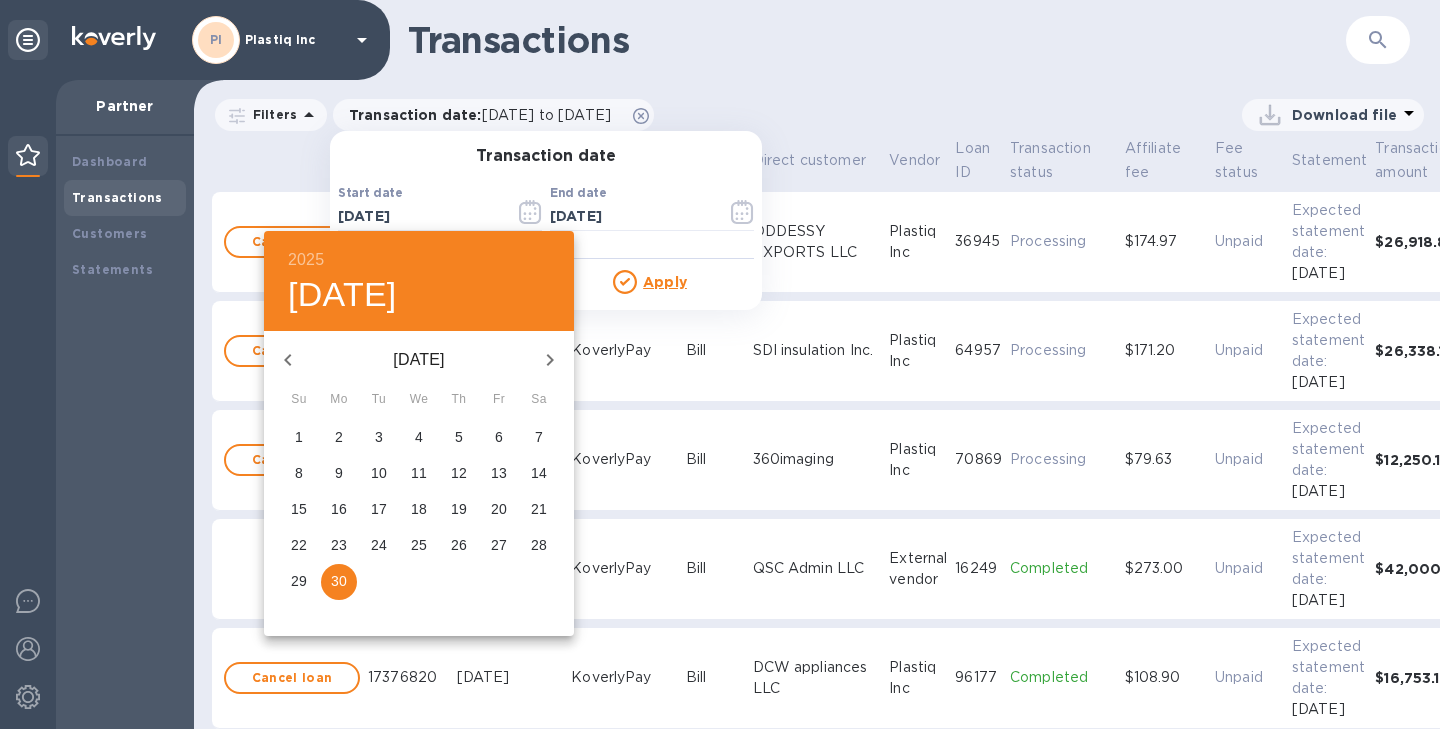 click 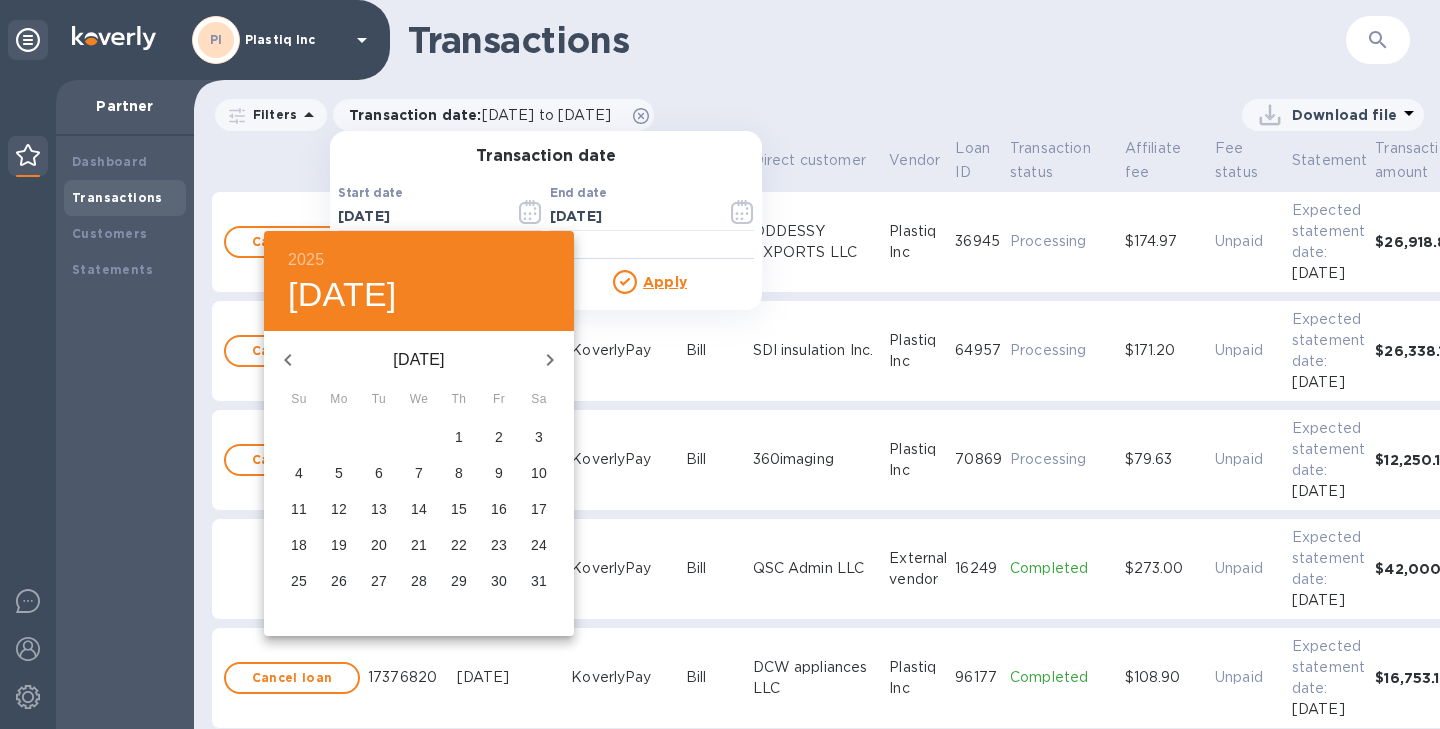 click on "8" at bounding box center (459, 473) 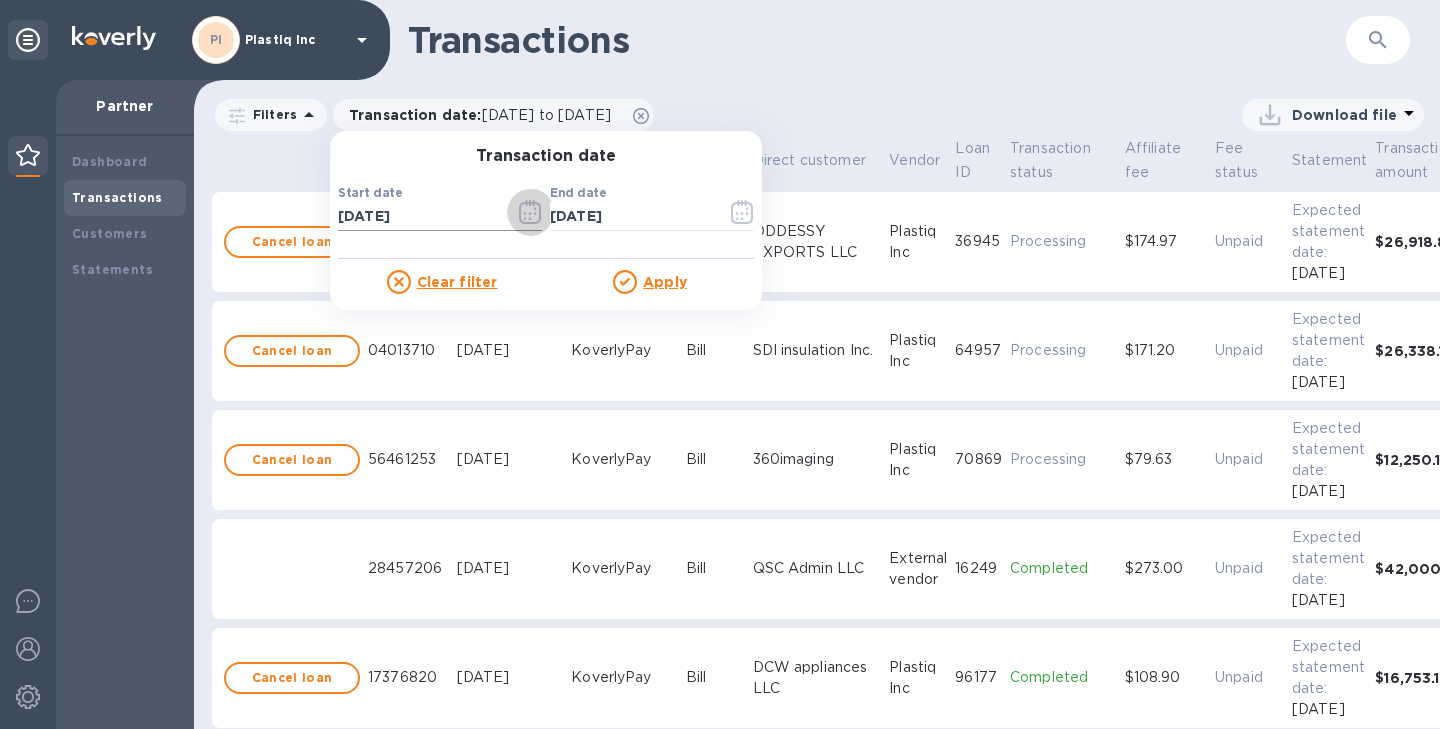 click 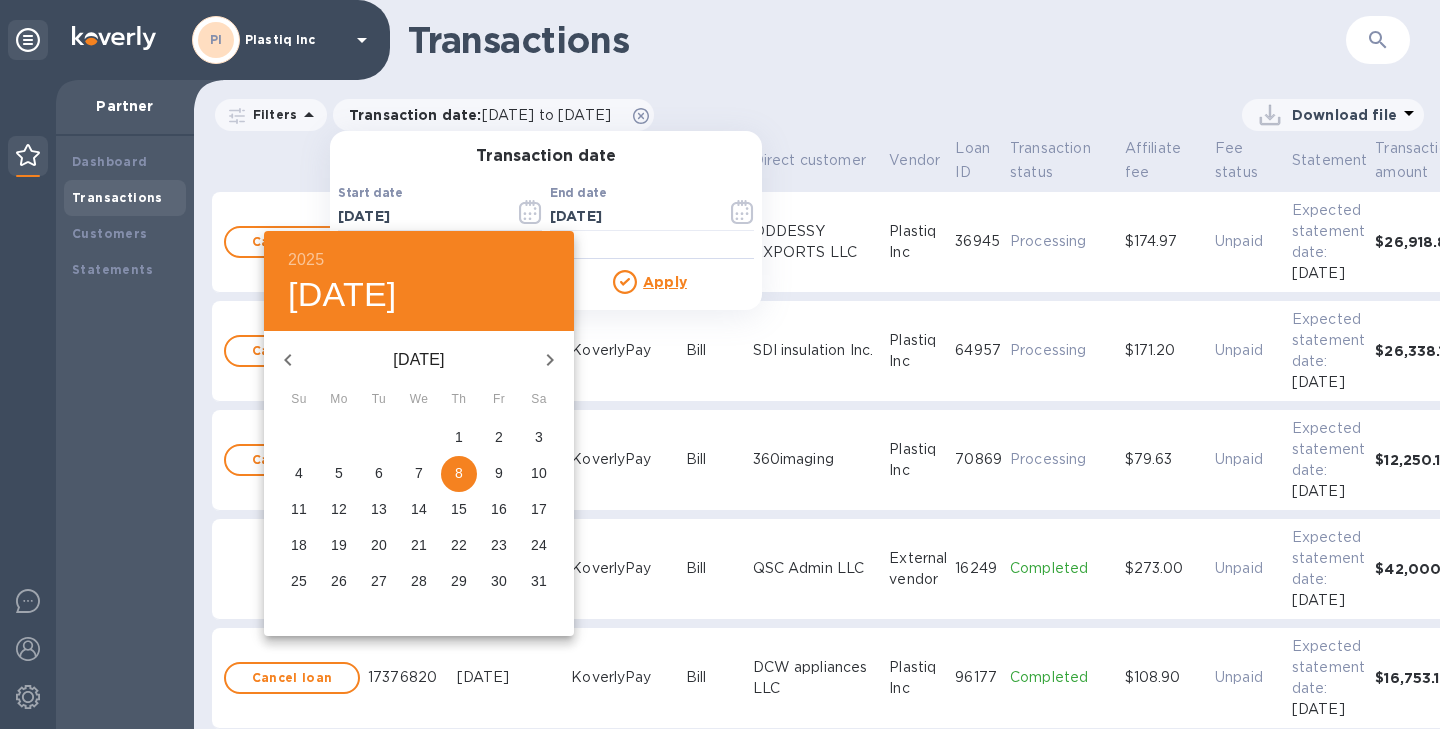 click on "9" at bounding box center (499, 473) 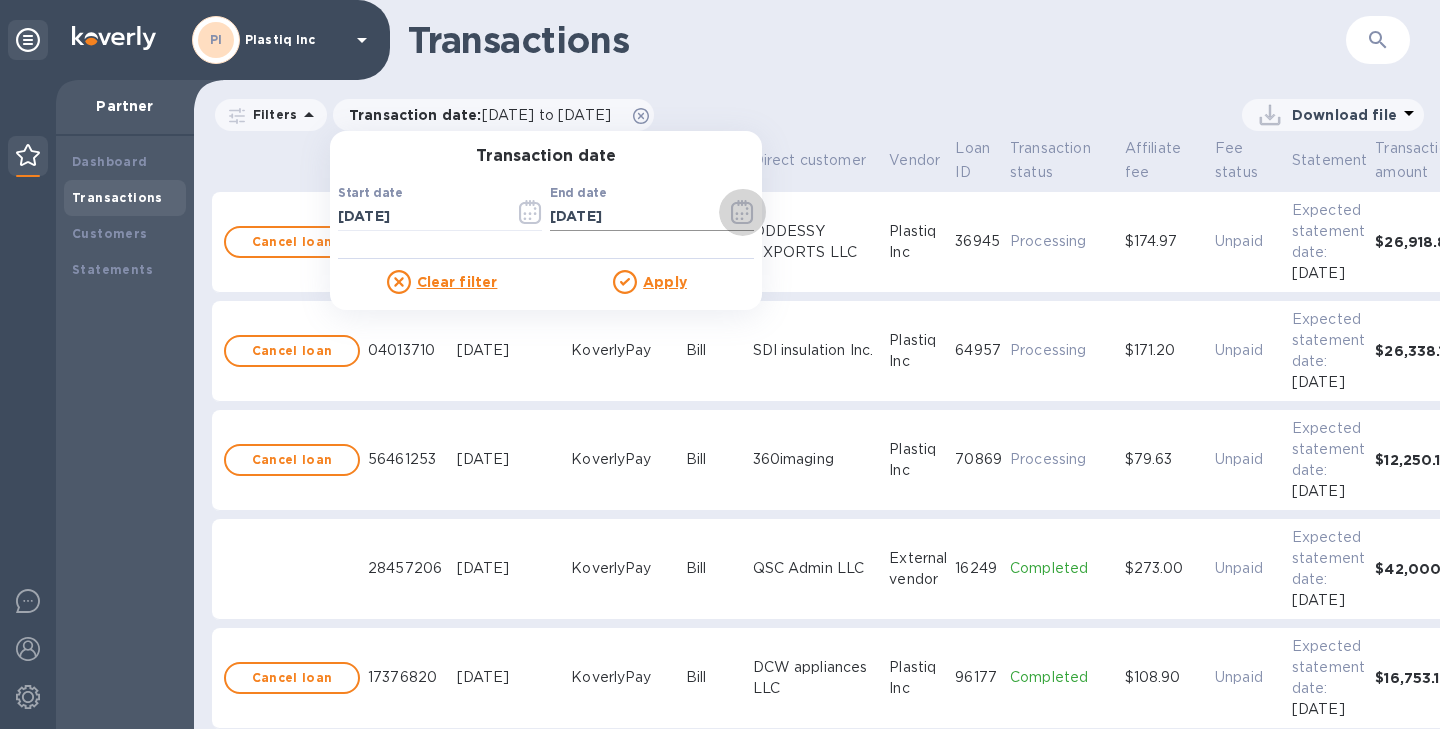 click 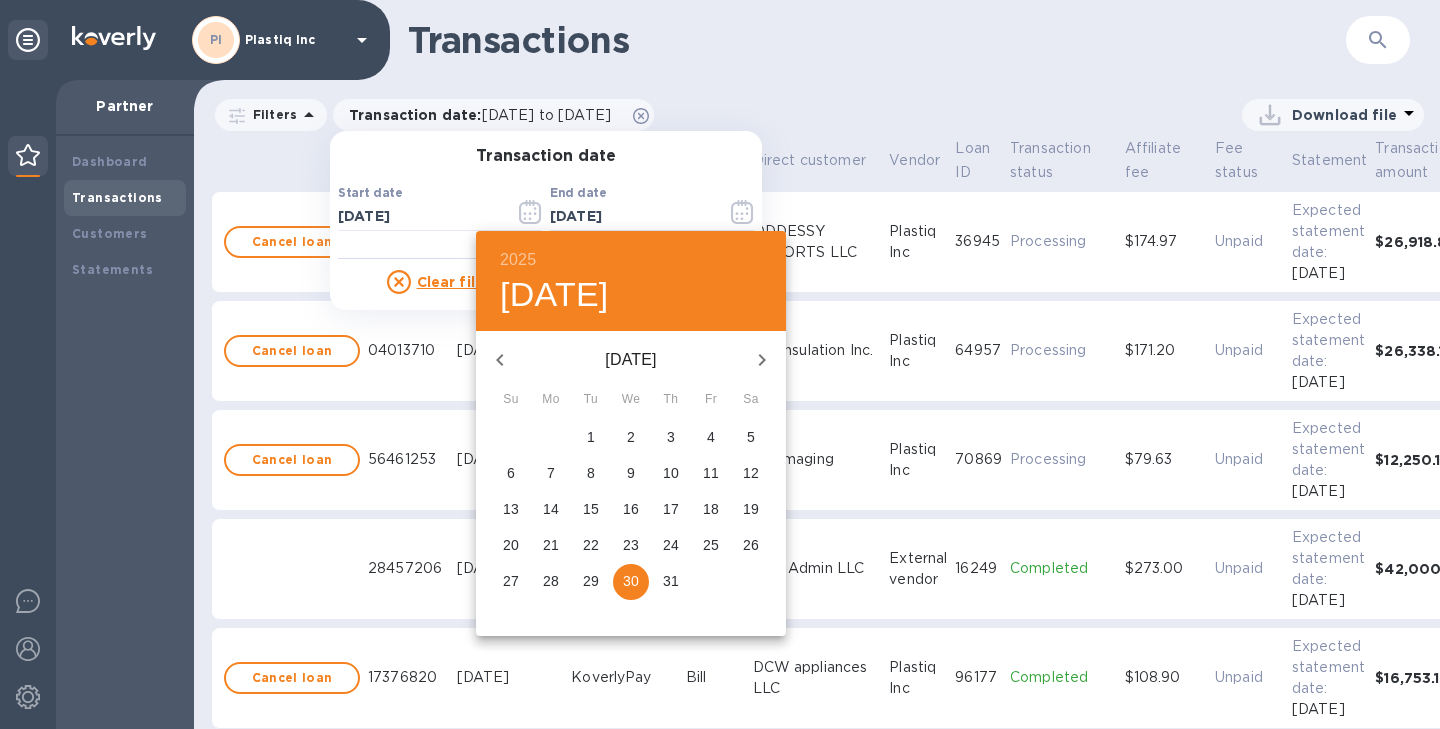 click 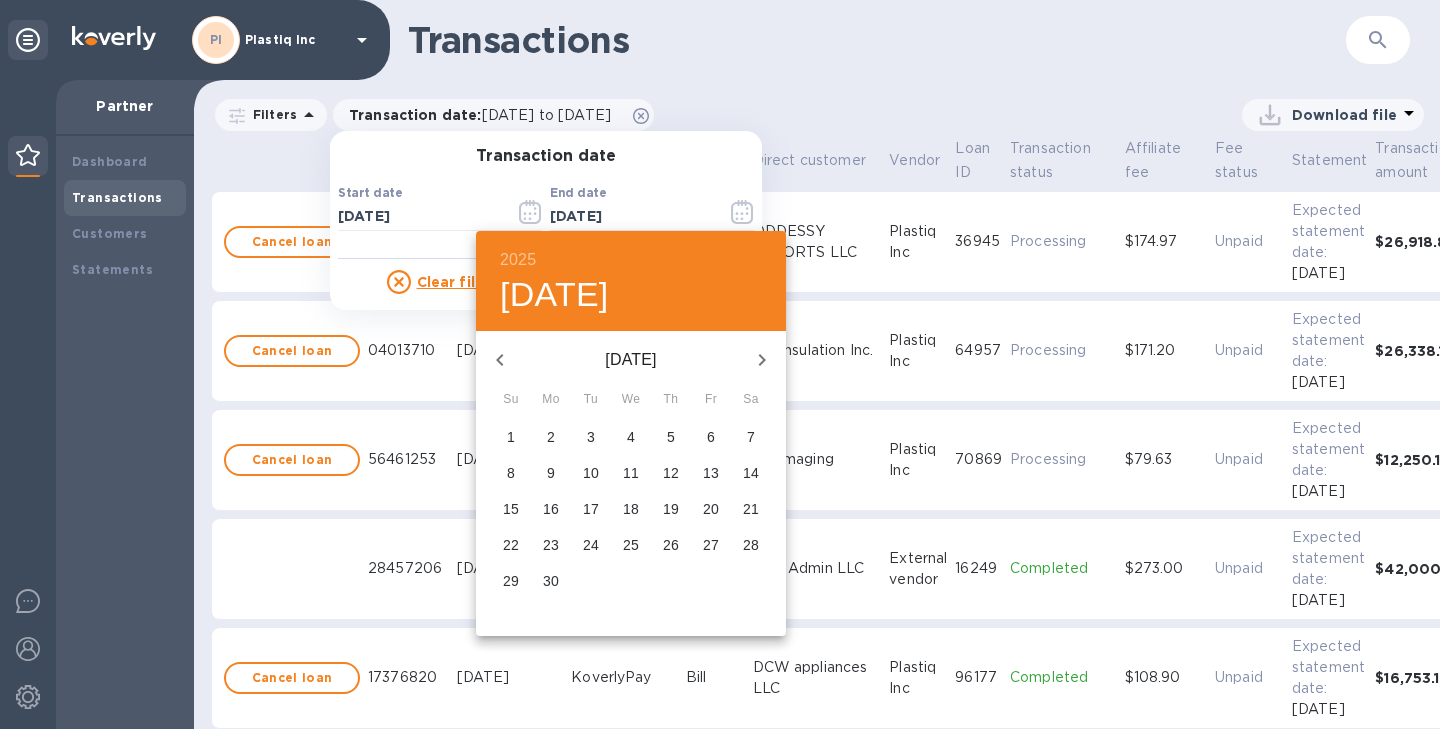 click 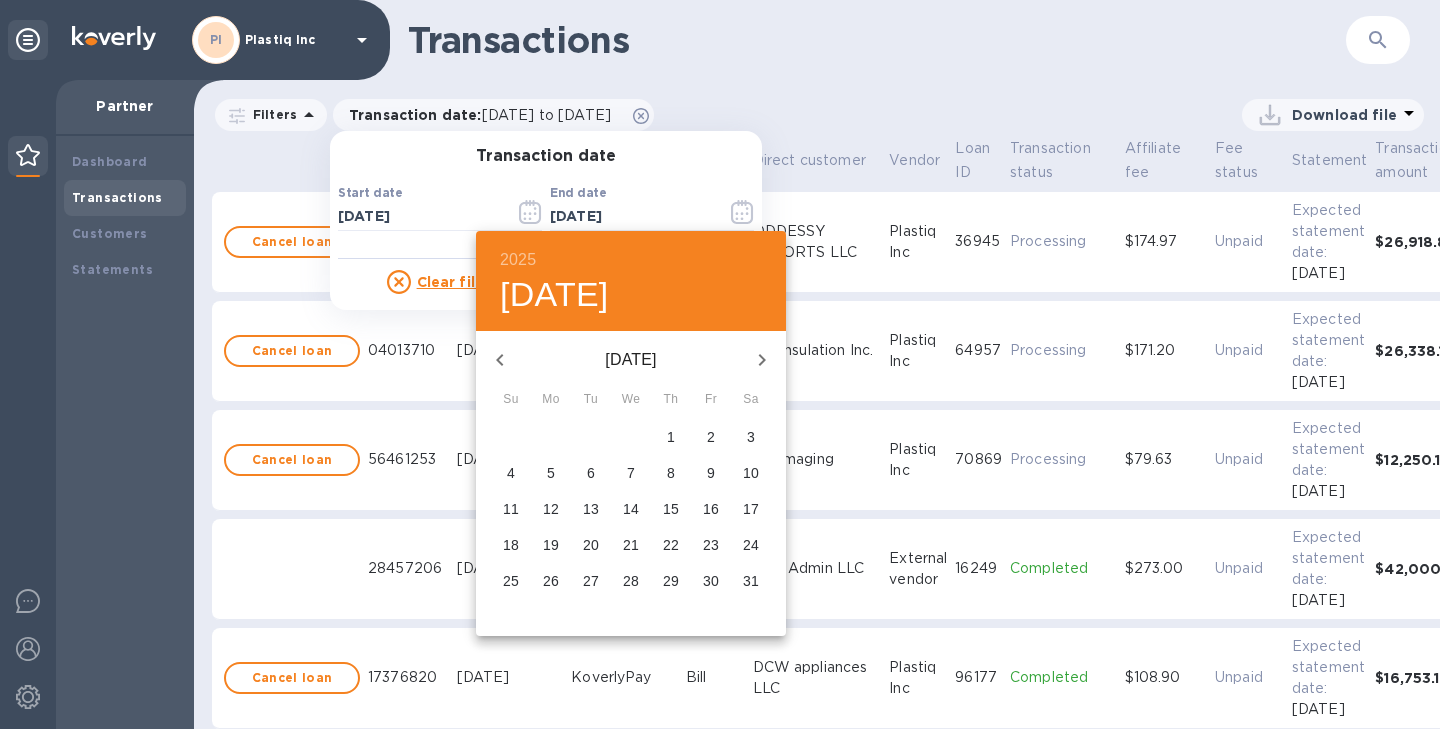 click on "9" at bounding box center (711, 473) 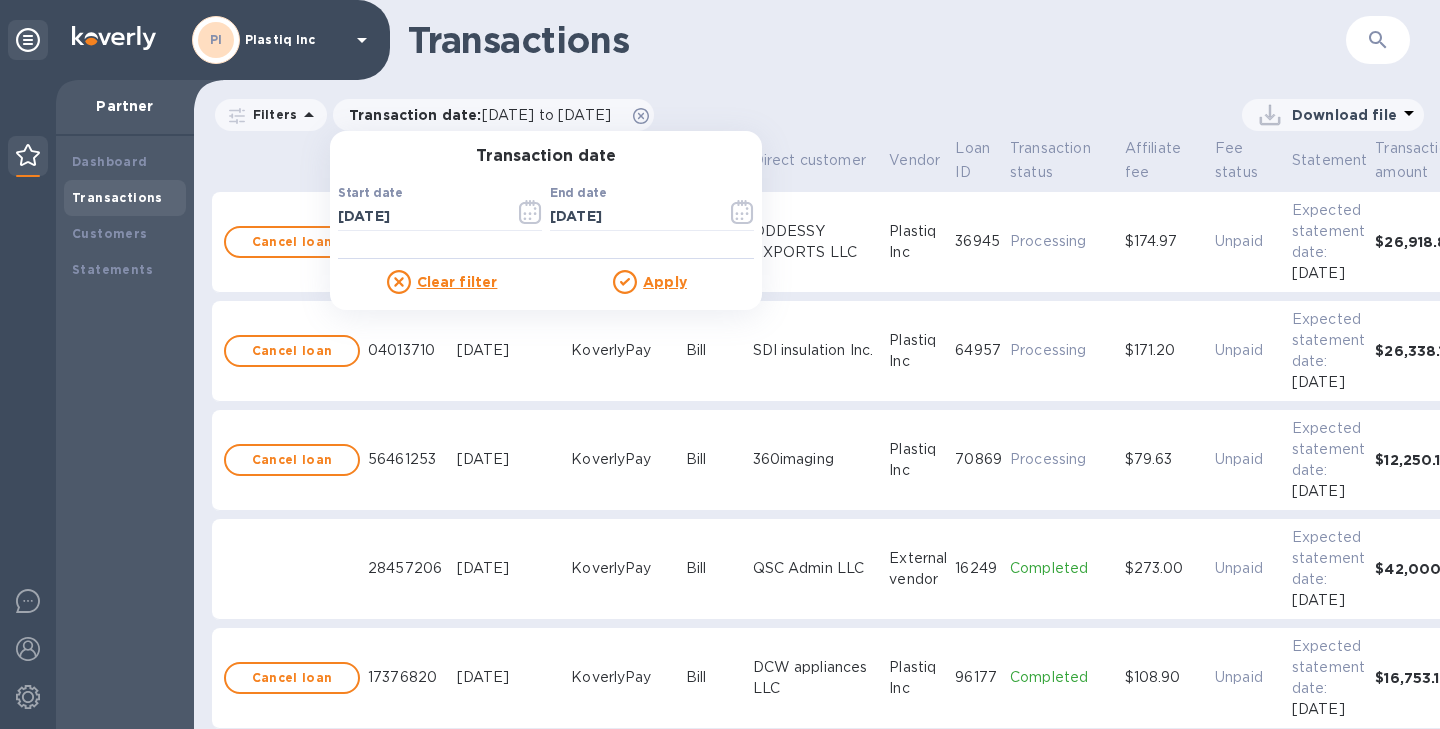 click on "Apply" at bounding box center (665, 282) 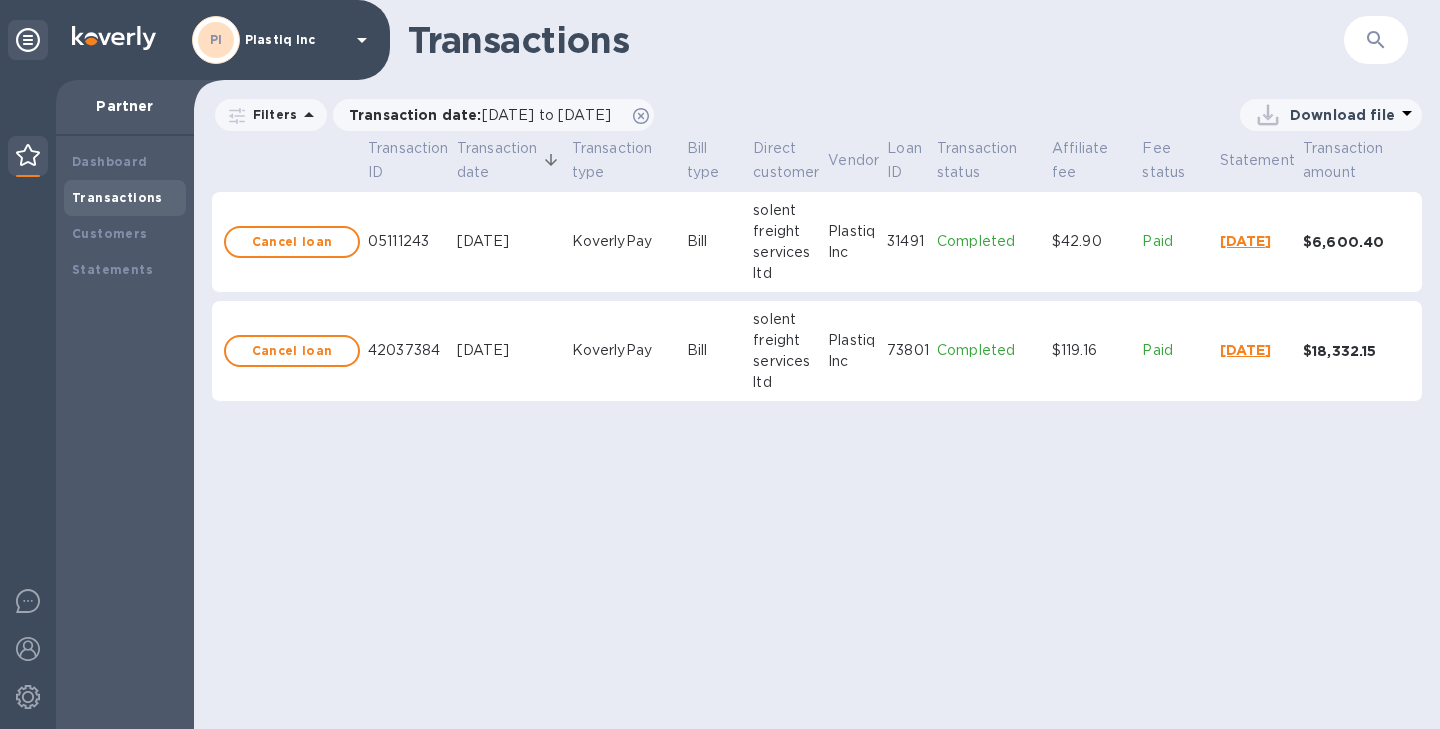 click on "Transactions ​ Filters Transaction date :  05/09/2025 to 05/09/2025 Transaction type:  Affiliate fee   Amount   Download file Transaction ID Transaction date Transaction type Bill type Direct customer Vendor Loan ID Transaction status Affiliate fee Fee status Statement Transaction amount Cancel loan 05111243 May 9, 2025 KoverlyPay Bill solent freight services ltd Plastiq Inc 31491 Completed $42.90 Paid May, 2025 $6,600.40 Cancel loan 42037384 May 9, 2025 KoverlyPay Bill solent freight services ltd Plastiq Inc 73801 Completed $119.16 Paid May, 2025 $18,332.15" at bounding box center (817, 364) 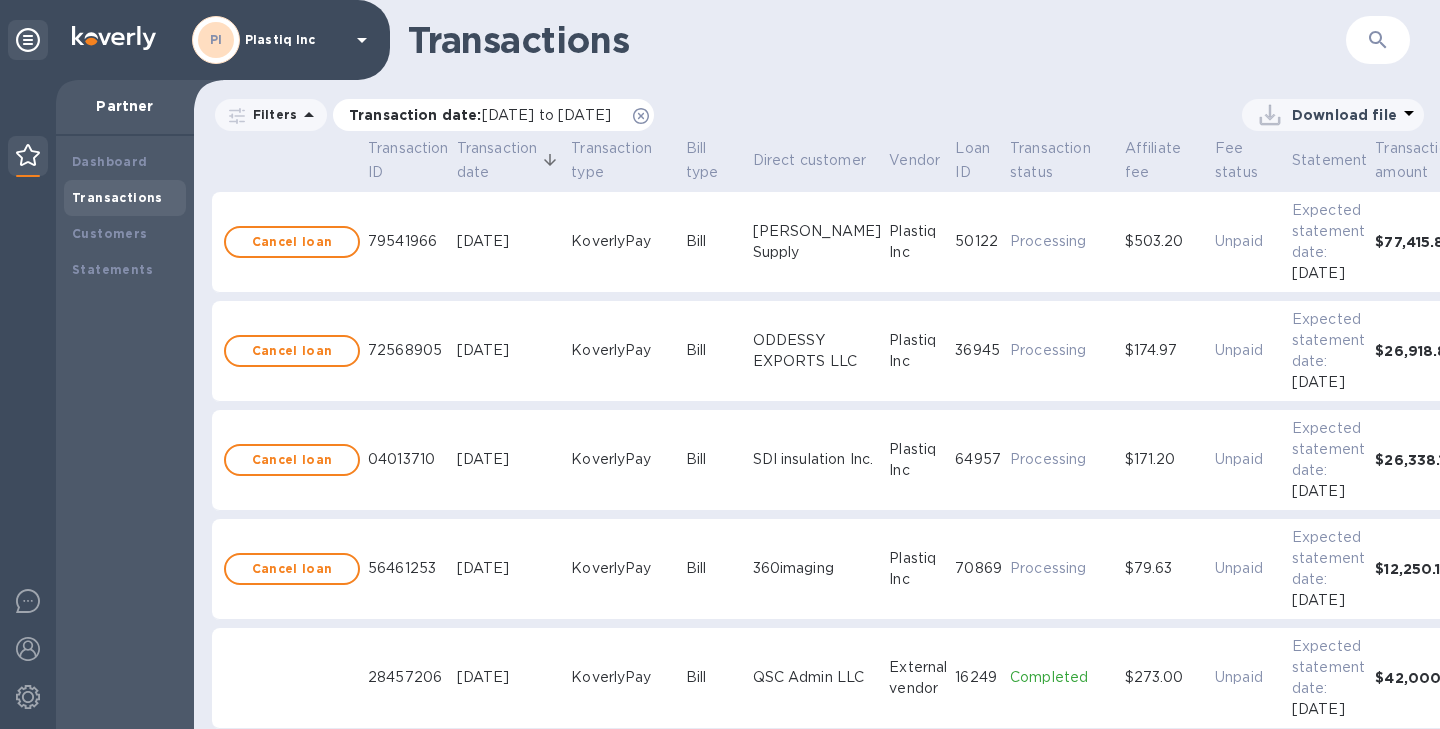 click on "06/30/2025 to 07/30/2025" at bounding box center [546, 115] 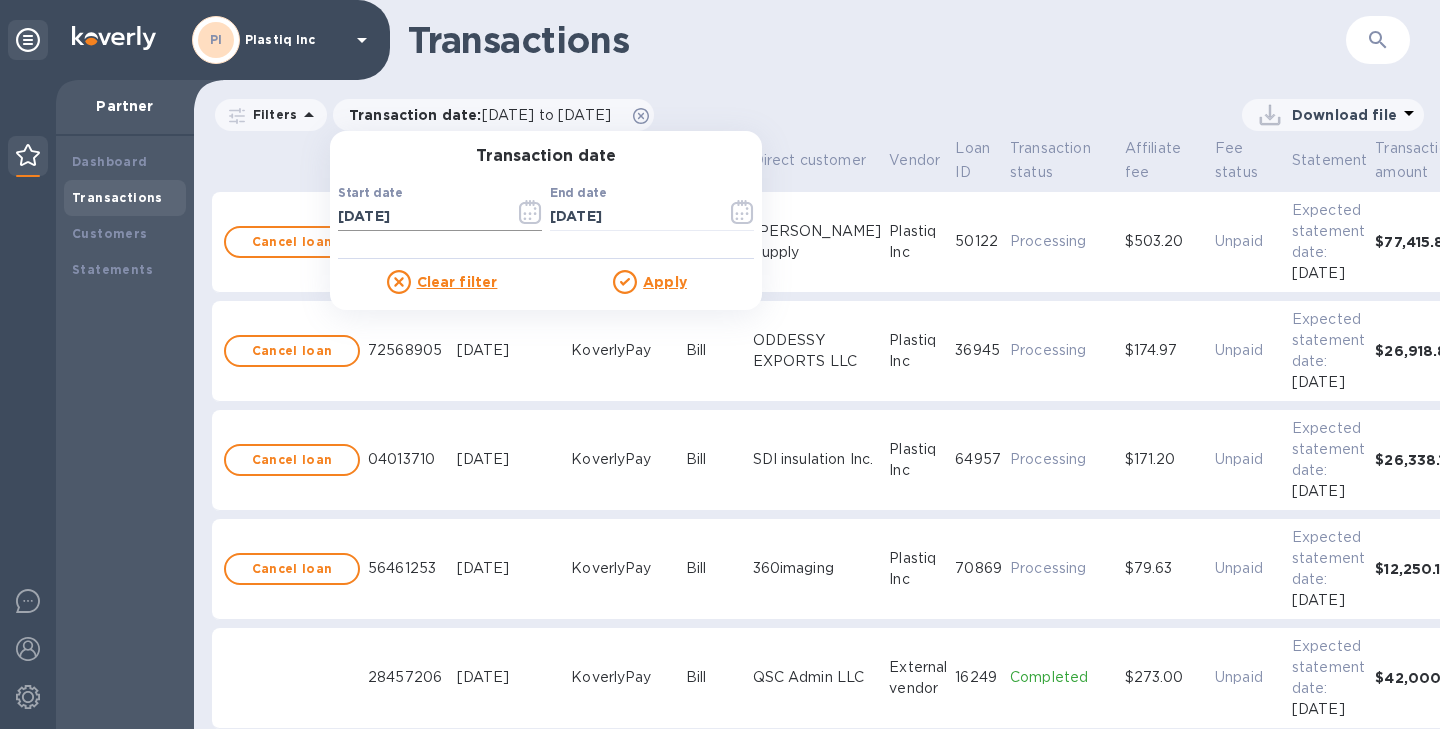 click 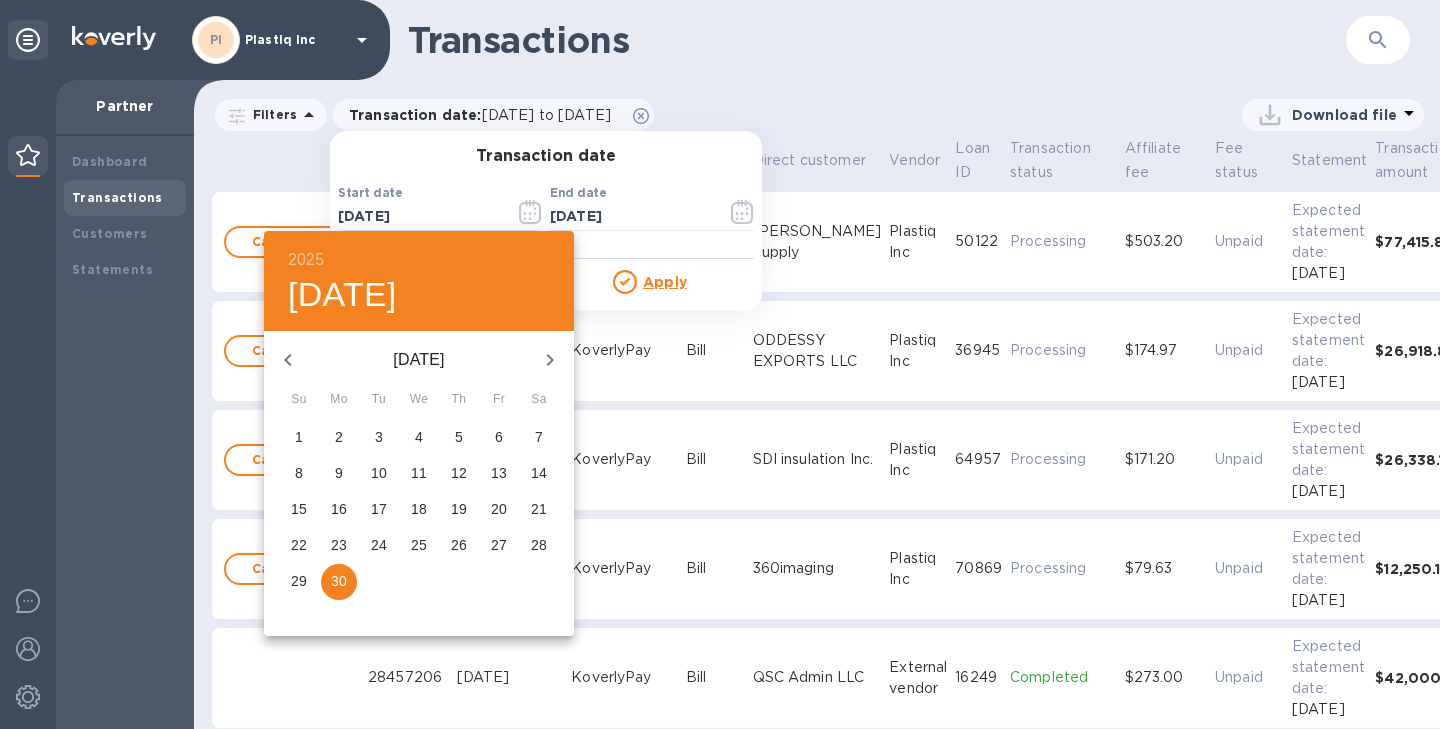 click 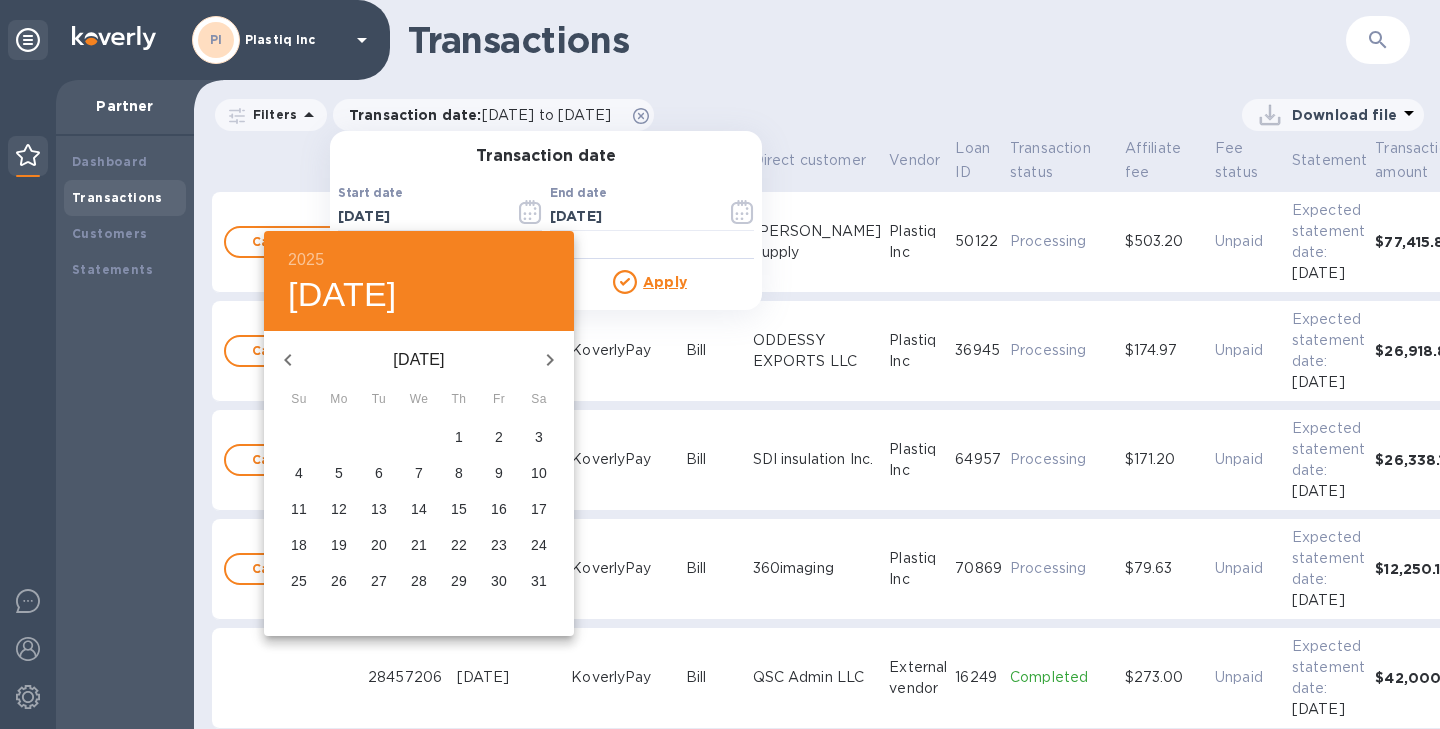 click on "9" at bounding box center (499, 473) 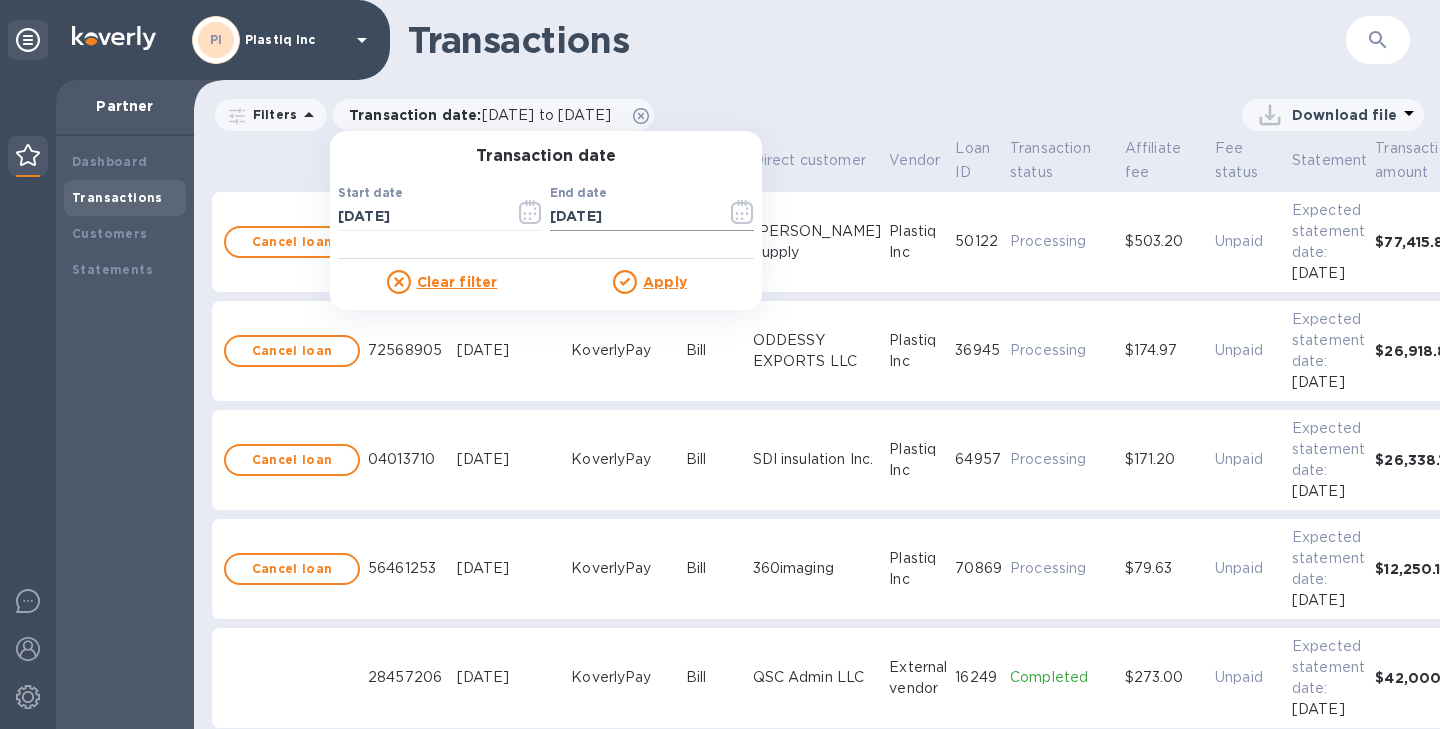 click on "07/30/2025" at bounding box center (630, 217) 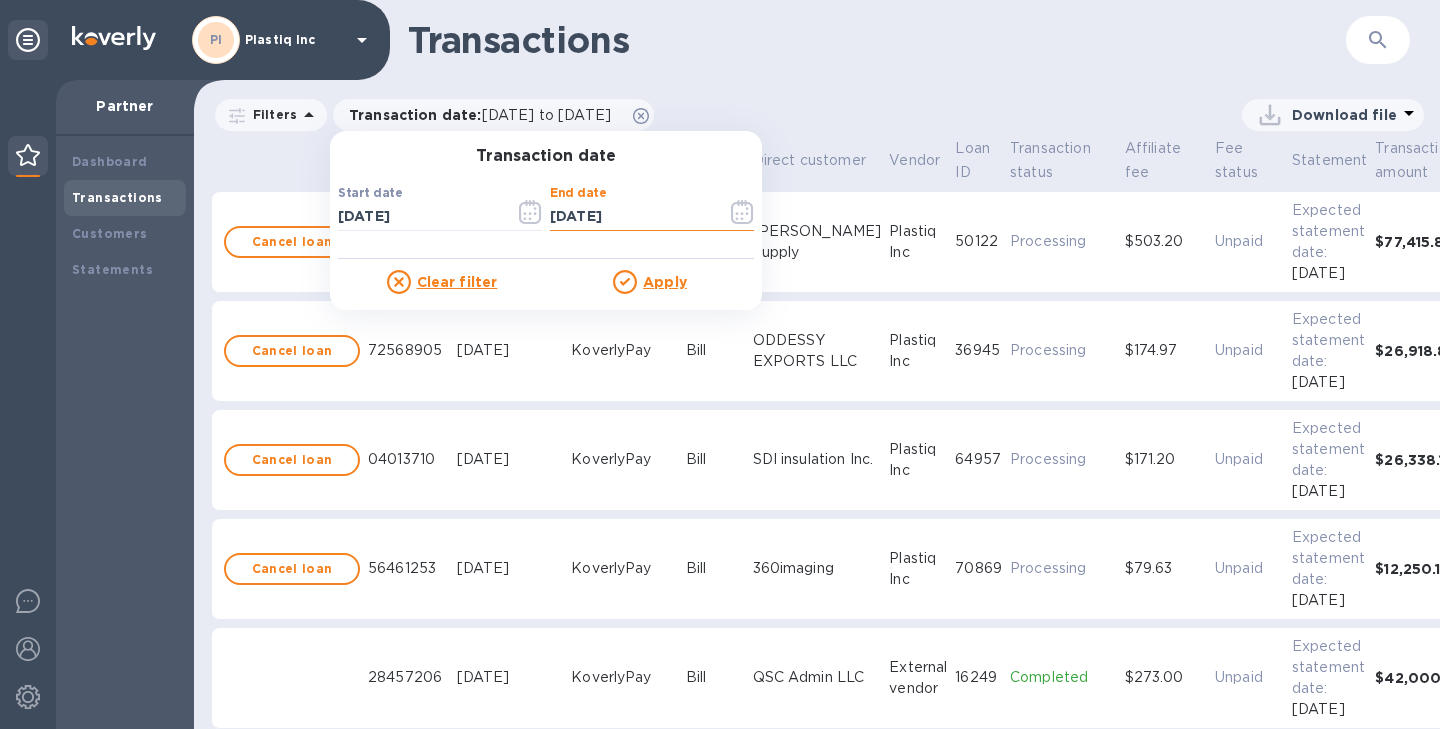 click 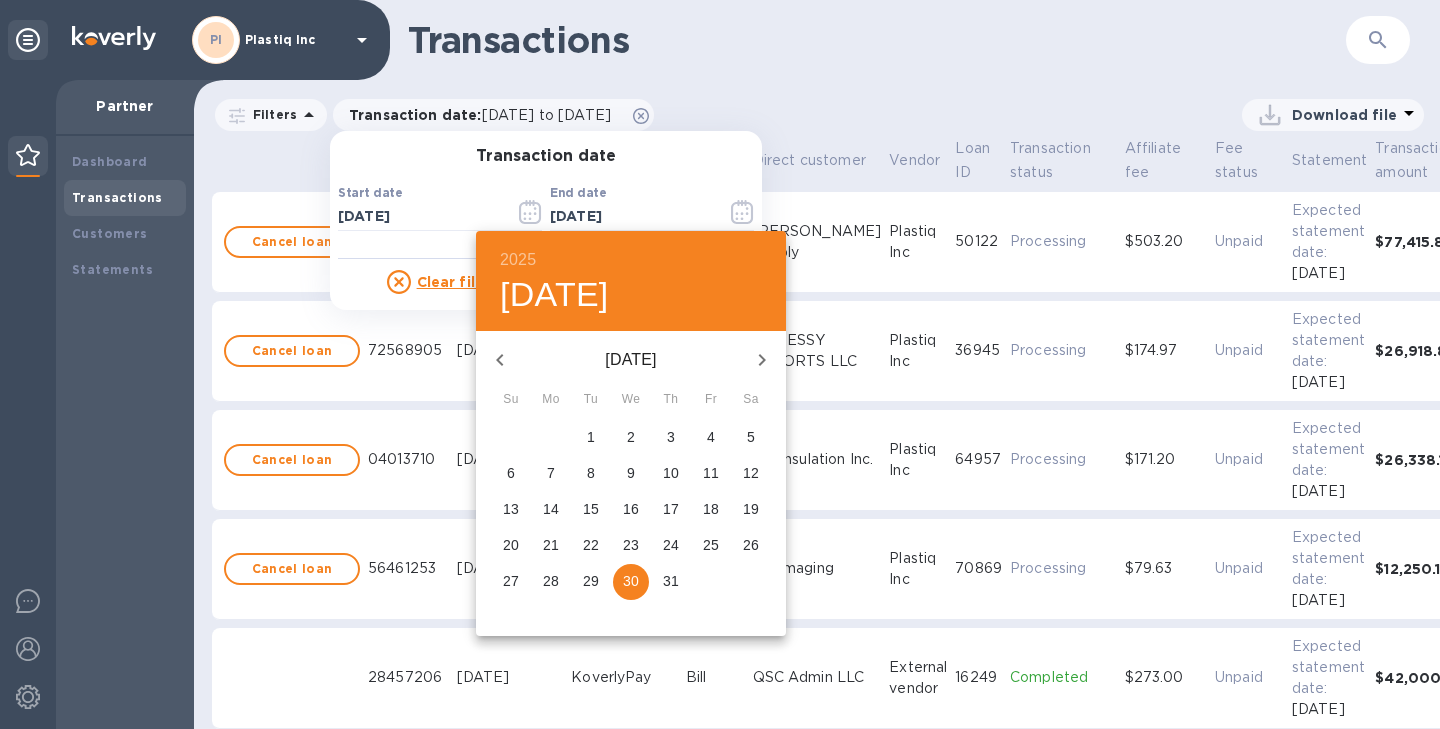 click 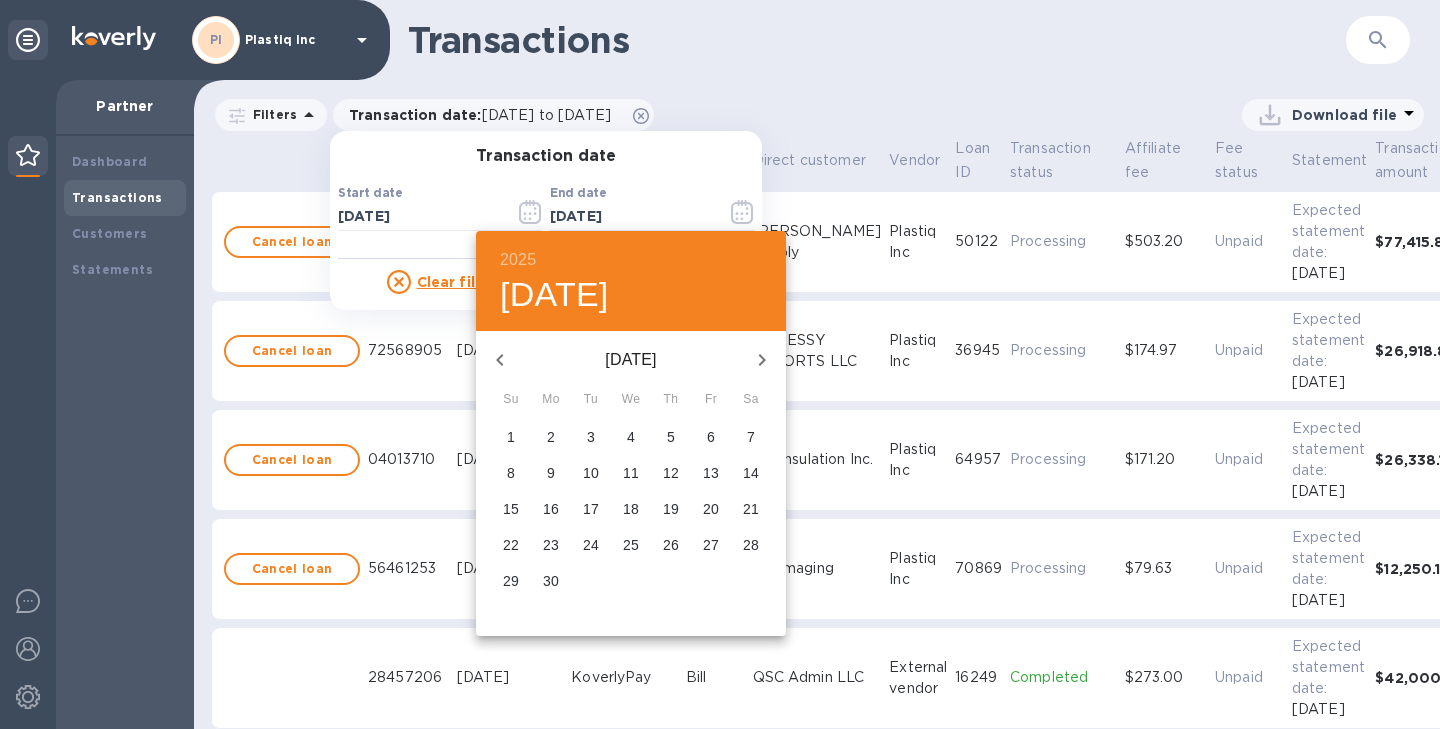 click 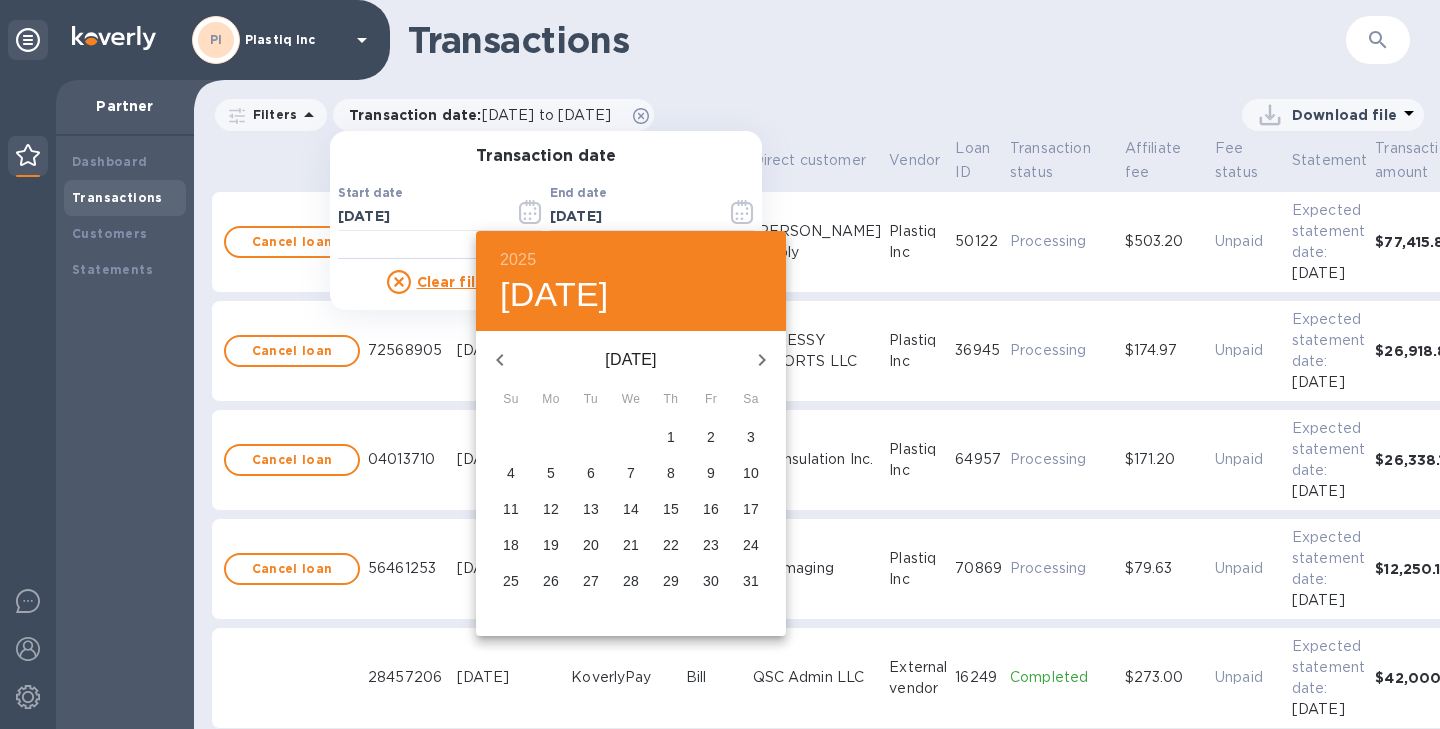 click on "9" at bounding box center (711, 473) 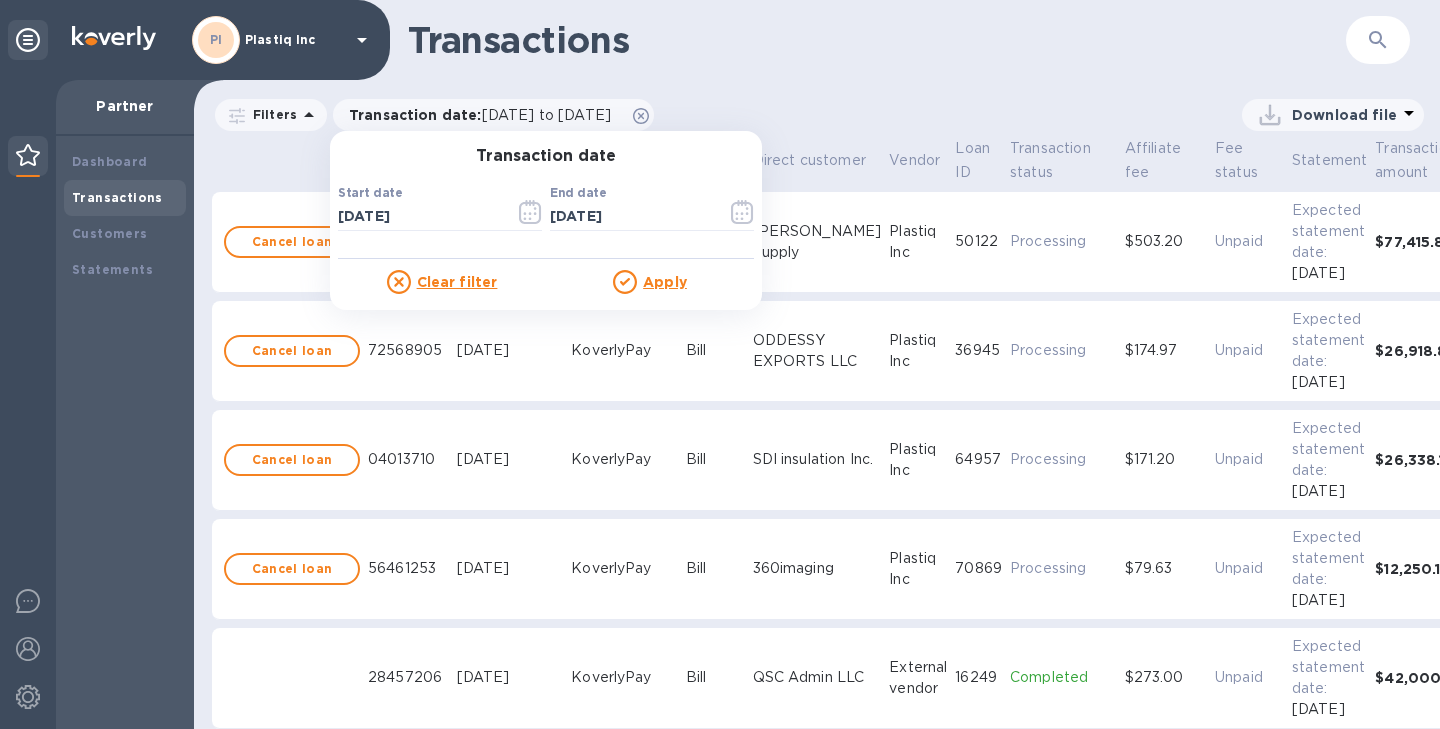 click on "Apply" at bounding box center (665, 282) 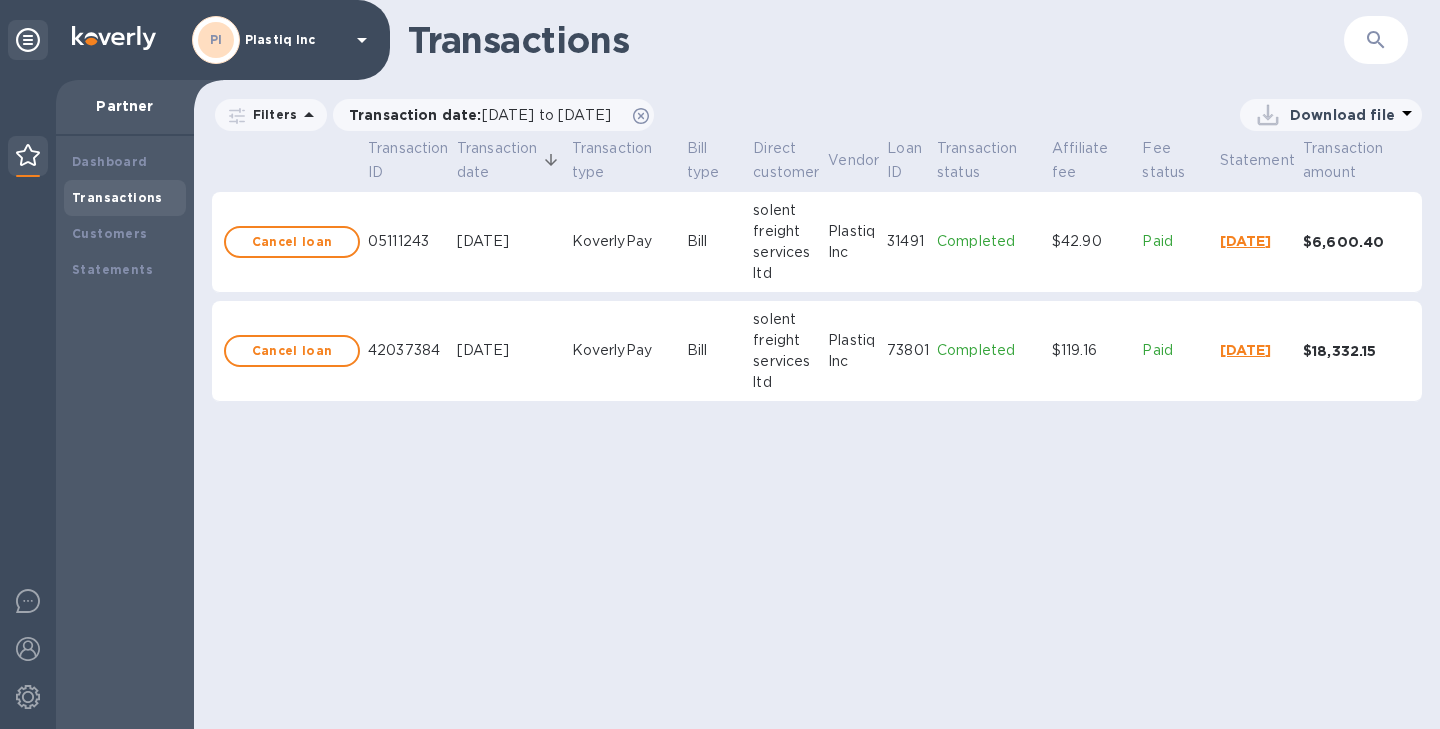 click on "Transactions ​ Filters Transaction date :  05/09/2025 to 05/09/2025 Transaction type:  Affiliate fee   Amount   Download file Transaction ID Transaction date Transaction type Bill type Direct customer Vendor Loan ID Transaction status Affiliate fee Fee status Statement Transaction amount Cancel loan 05111243 May 9, 2025 KoverlyPay Bill solent freight services ltd Plastiq Inc 31491 Completed $42.90 Paid May, 2025 $6,600.40 Cancel loan 42037384 May 9, 2025 KoverlyPay Bill solent freight services ltd Plastiq Inc 73801 Completed $119.16 Paid May, 2025 $18,332.15" at bounding box center (817, 364) 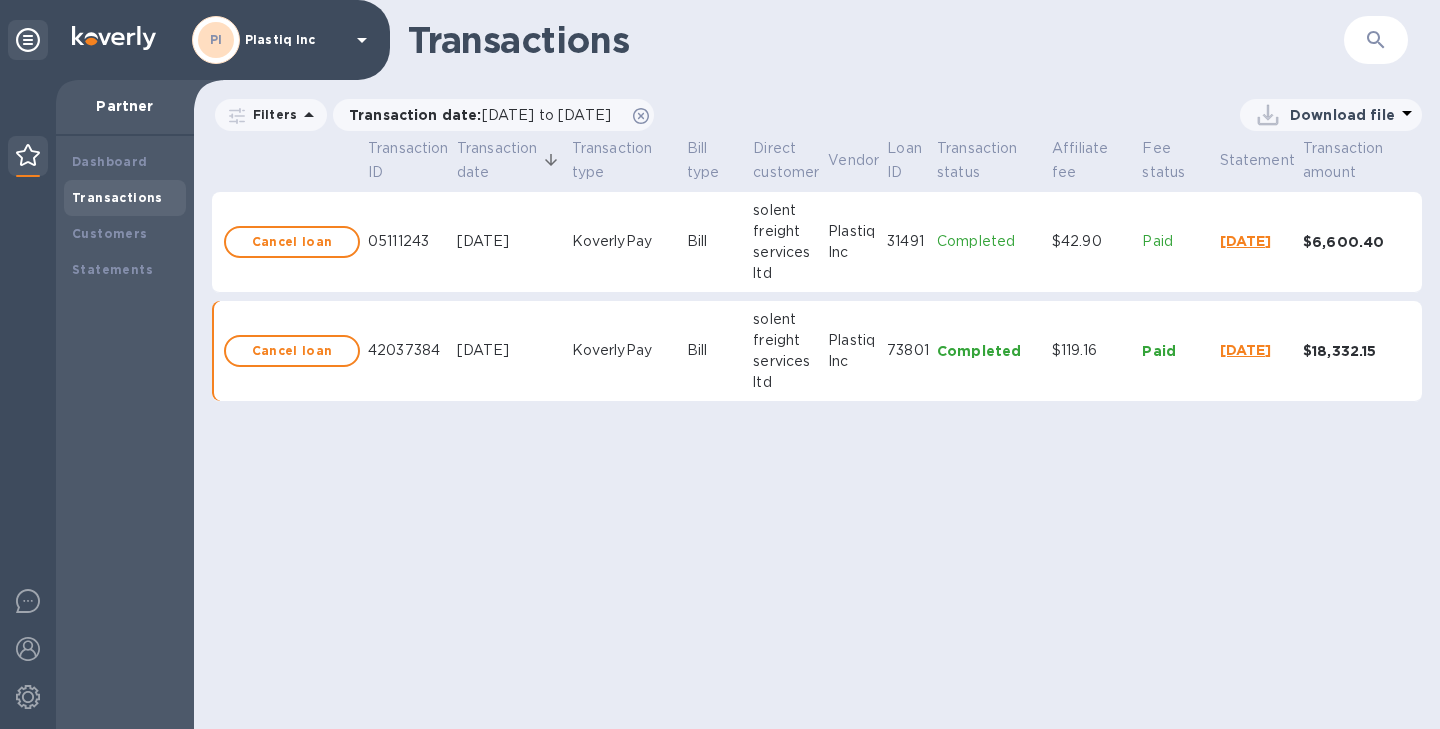 click on "Completed" at bounding box center (990, 351) 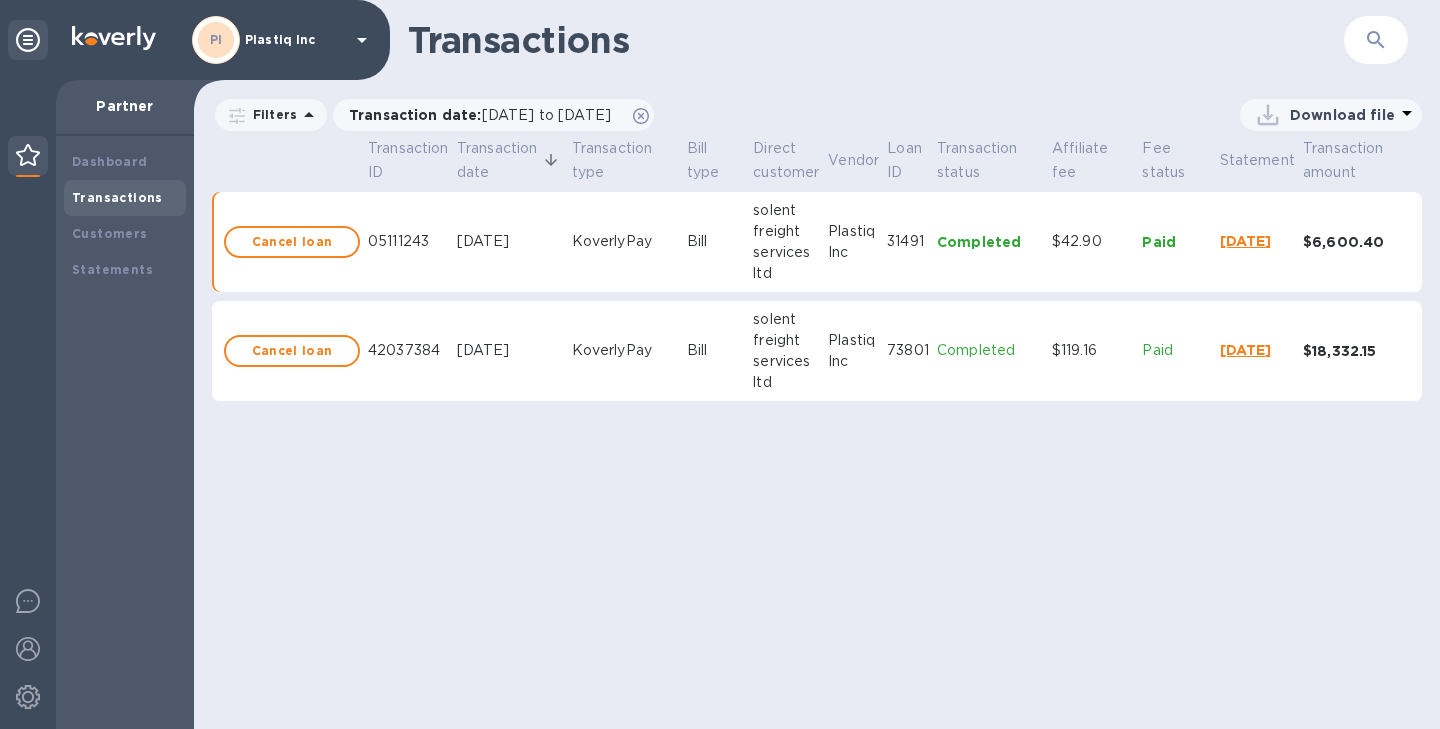 click on "Transactions ​ Filters Transaction date :  05/09/2025 to 05/09/2025 Transaction type:  Affiliate fee   Amount   Download file Transaction ID Transaction date Transaction type Bill type Direct customer Vendor Loan ID Transaction status Affiliate fee Fee status Statement Transaction amount Cancel loan 05111243 May 9, 2025 KoverlyPay Bill solent freight services ltd Plastiq Inc 31491 Completed $42.90 Paid May, 2025 $6,600.40 Cancel loan 42037384 May 9, 2025 KoverlyPay Bill solent freight services ltd Plastiq Inc 73801 Completed $119.16 Paid May, 2025 $18,332.15" at bounding box center (817, 364) 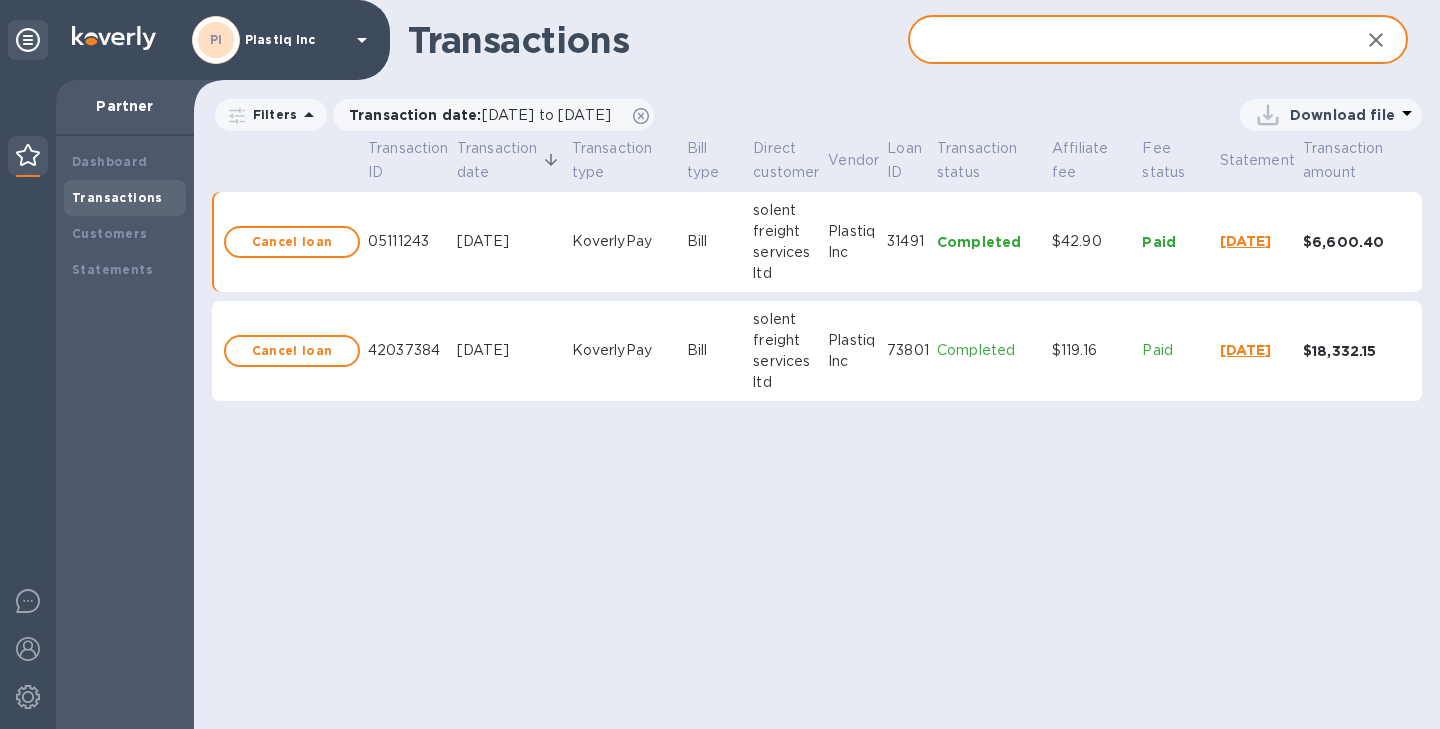 paste on "69dfaa5b-b648-4e0d-878b-fdf09d49df01" 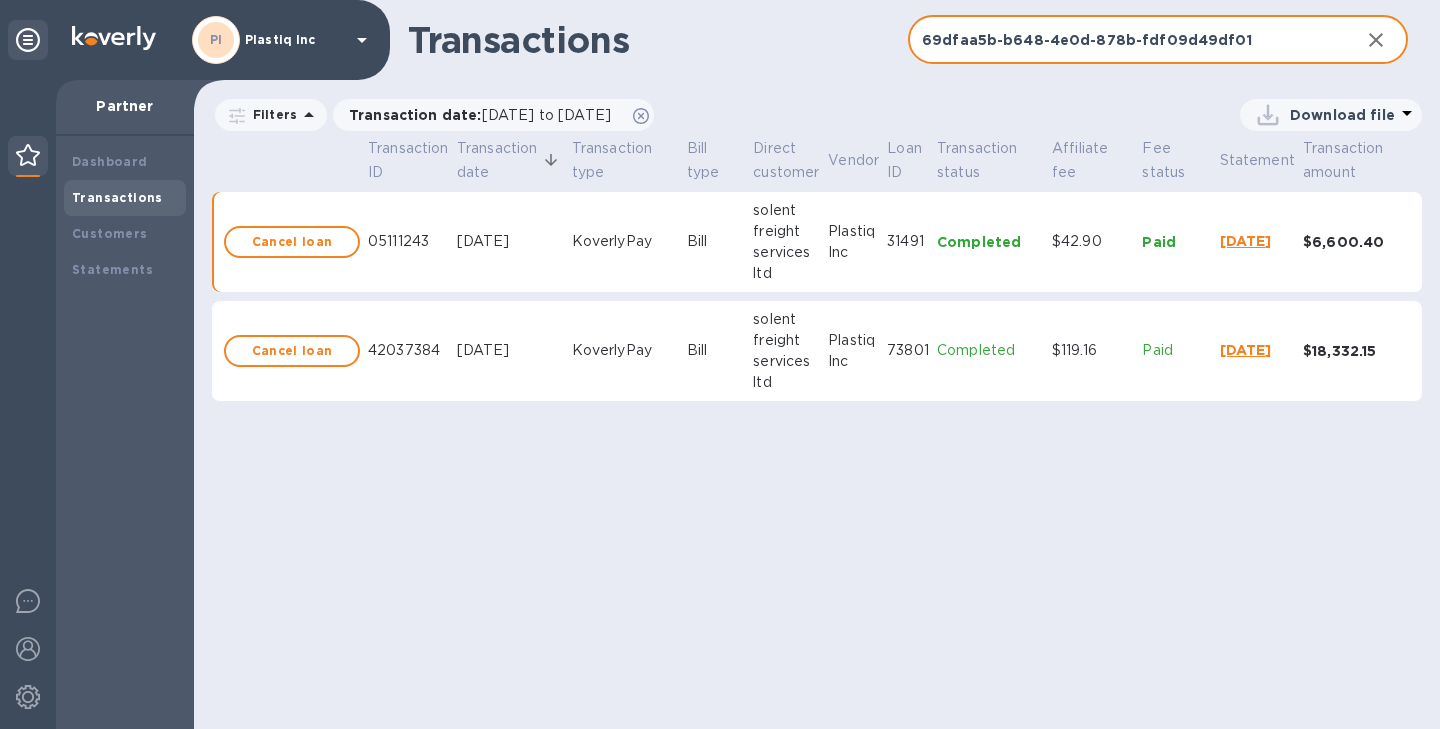 type on "69dfaa5b-b648-4e0d-878b-fdf09d49df01" 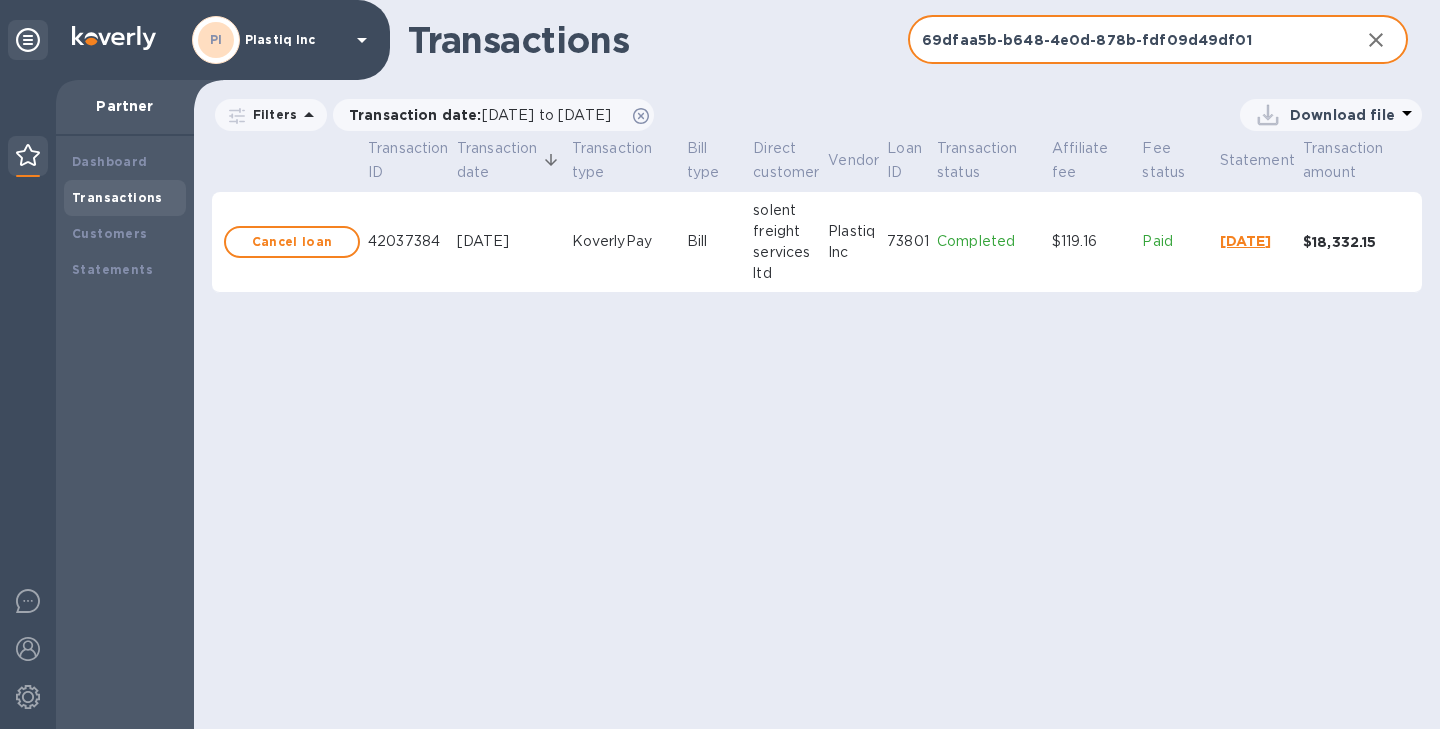 click 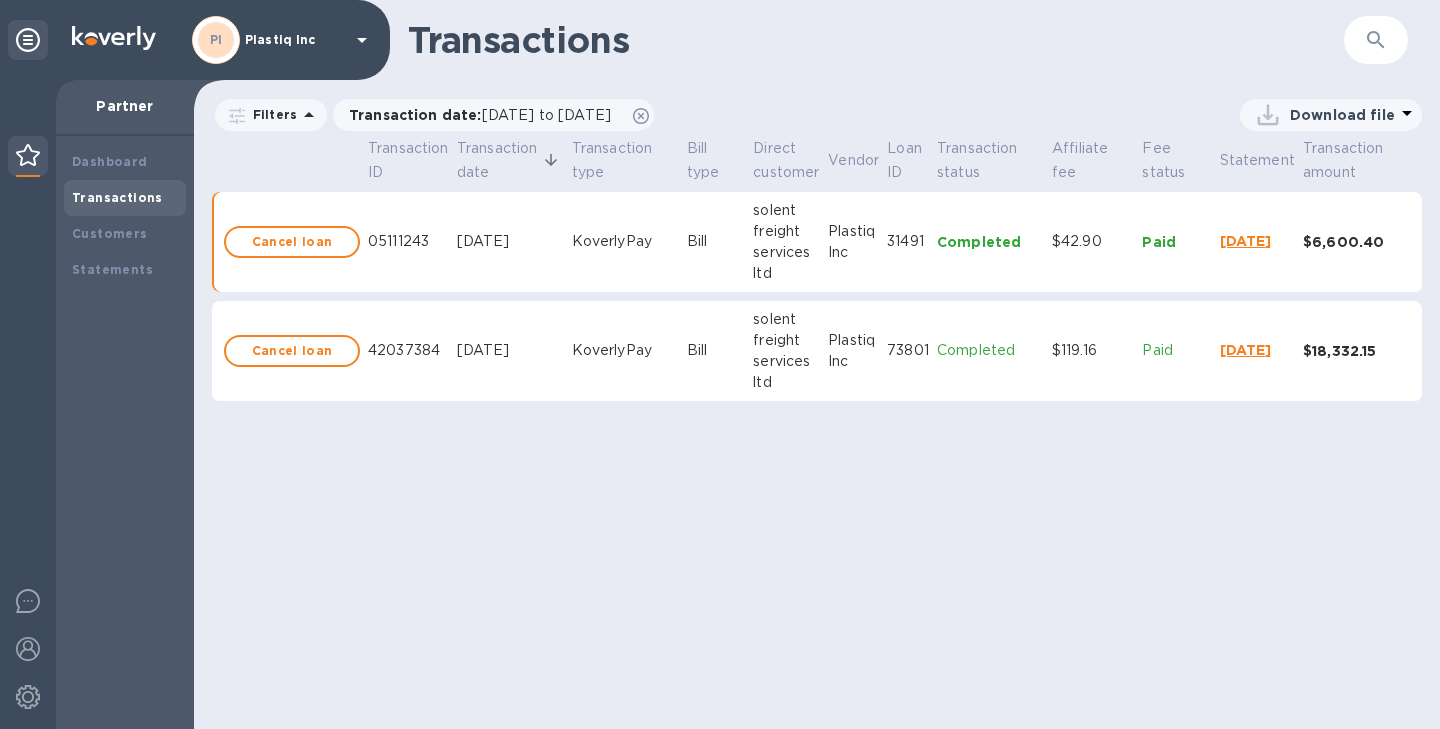 click at bounding box center [1376, 40] 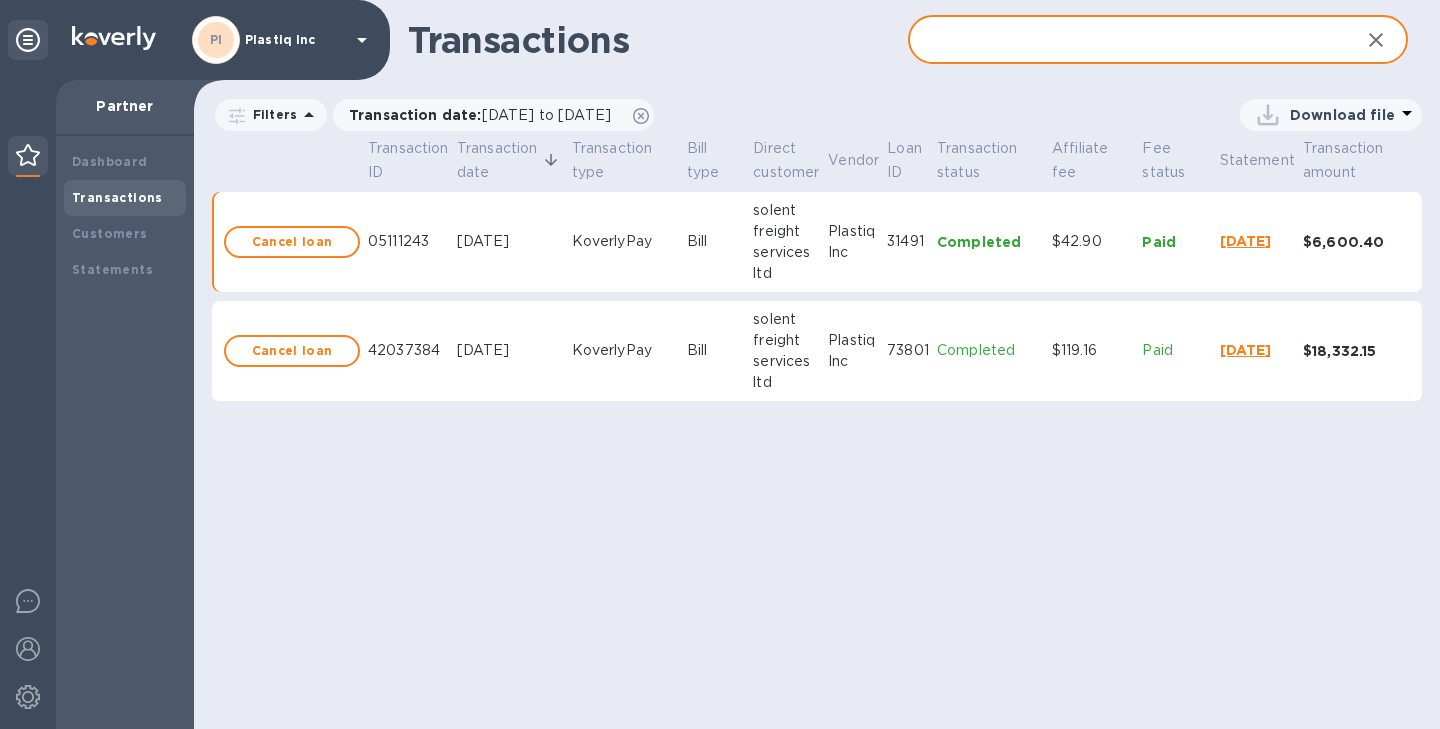 paste on "ID4987" 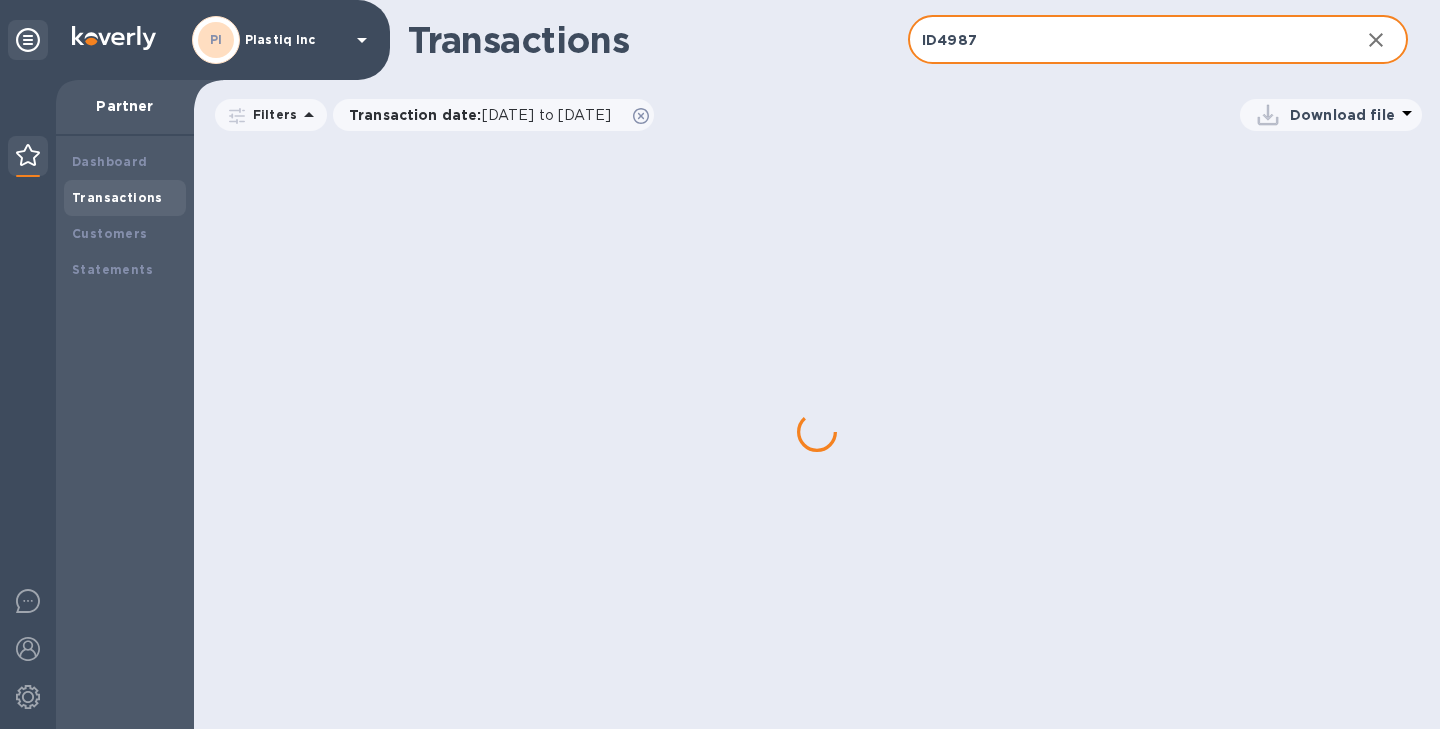 type on "ID4987" 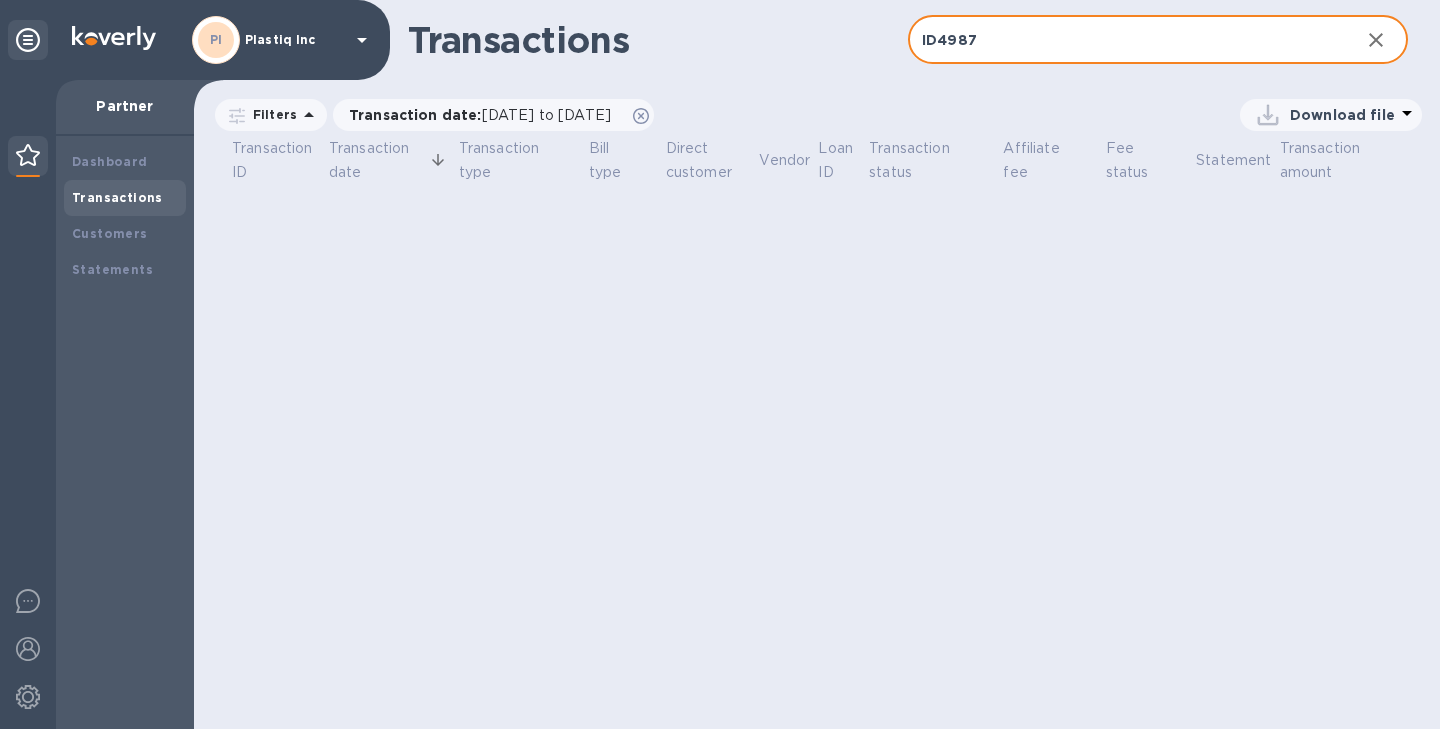 click 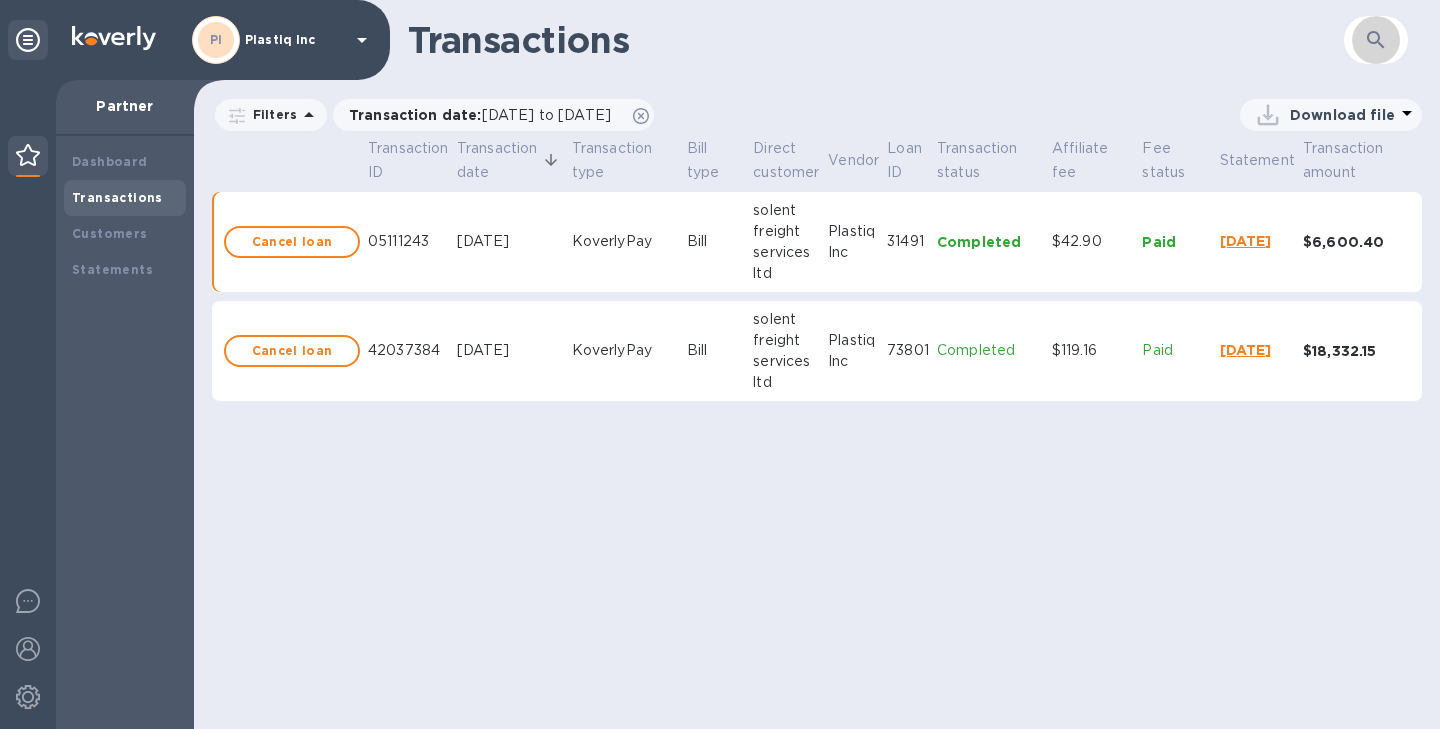 click 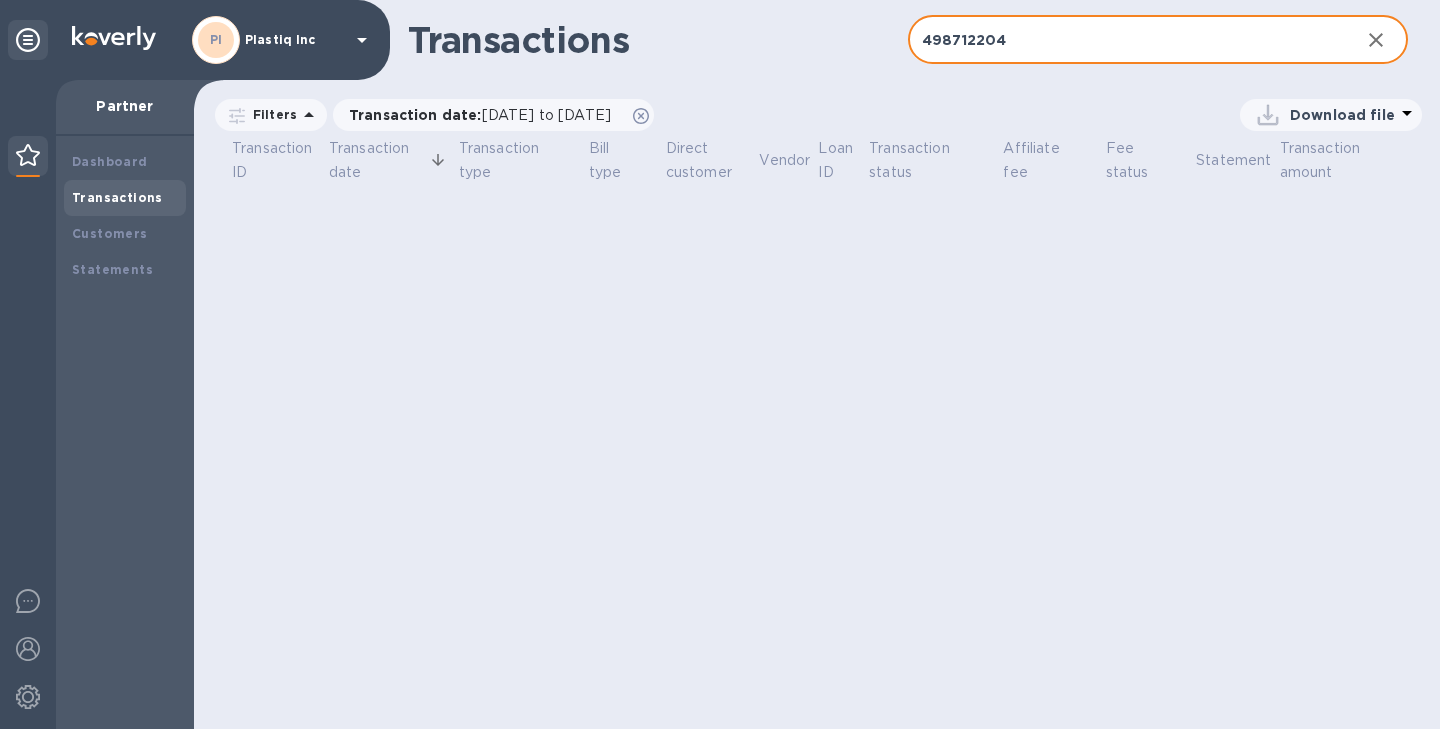 type on "498712204" 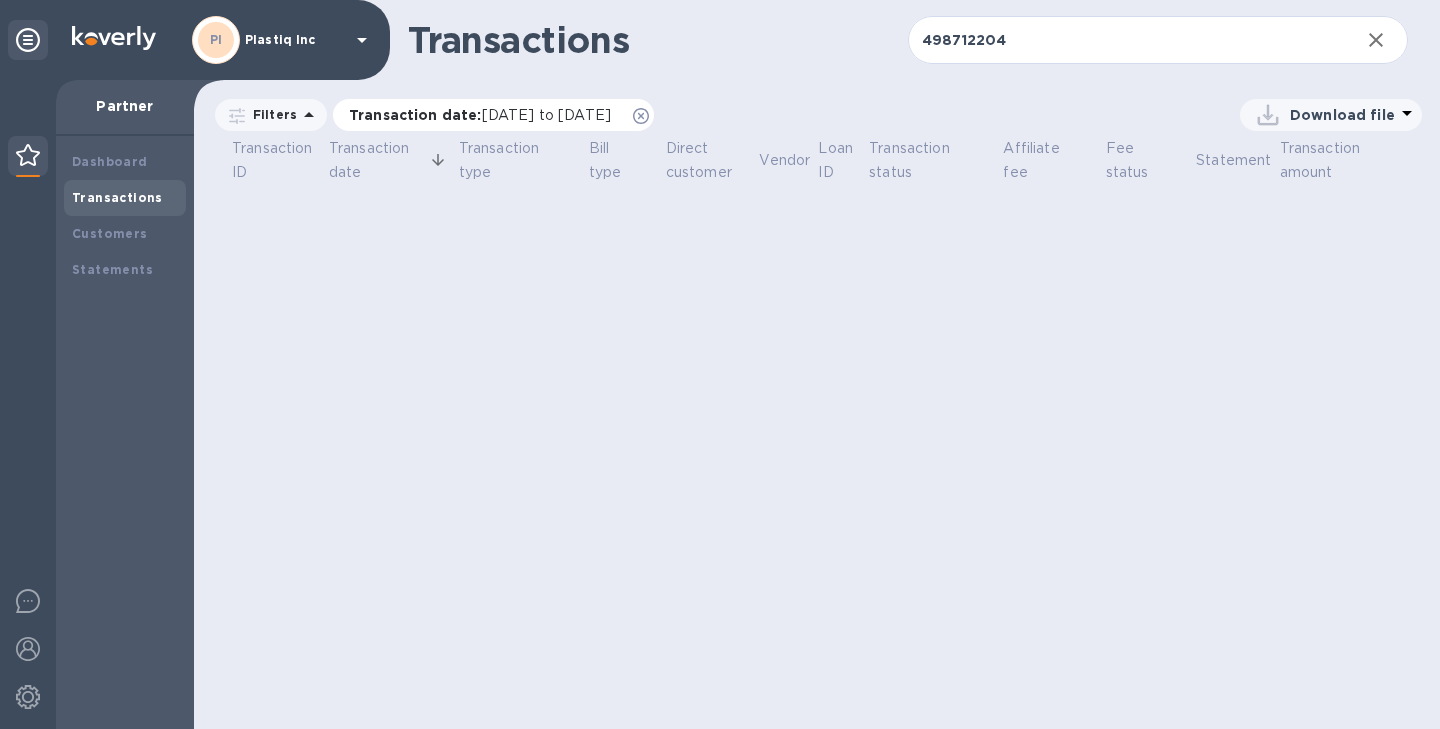 click on "05/09/2025 to 05/09/2025" at bounding box center [546, 115] 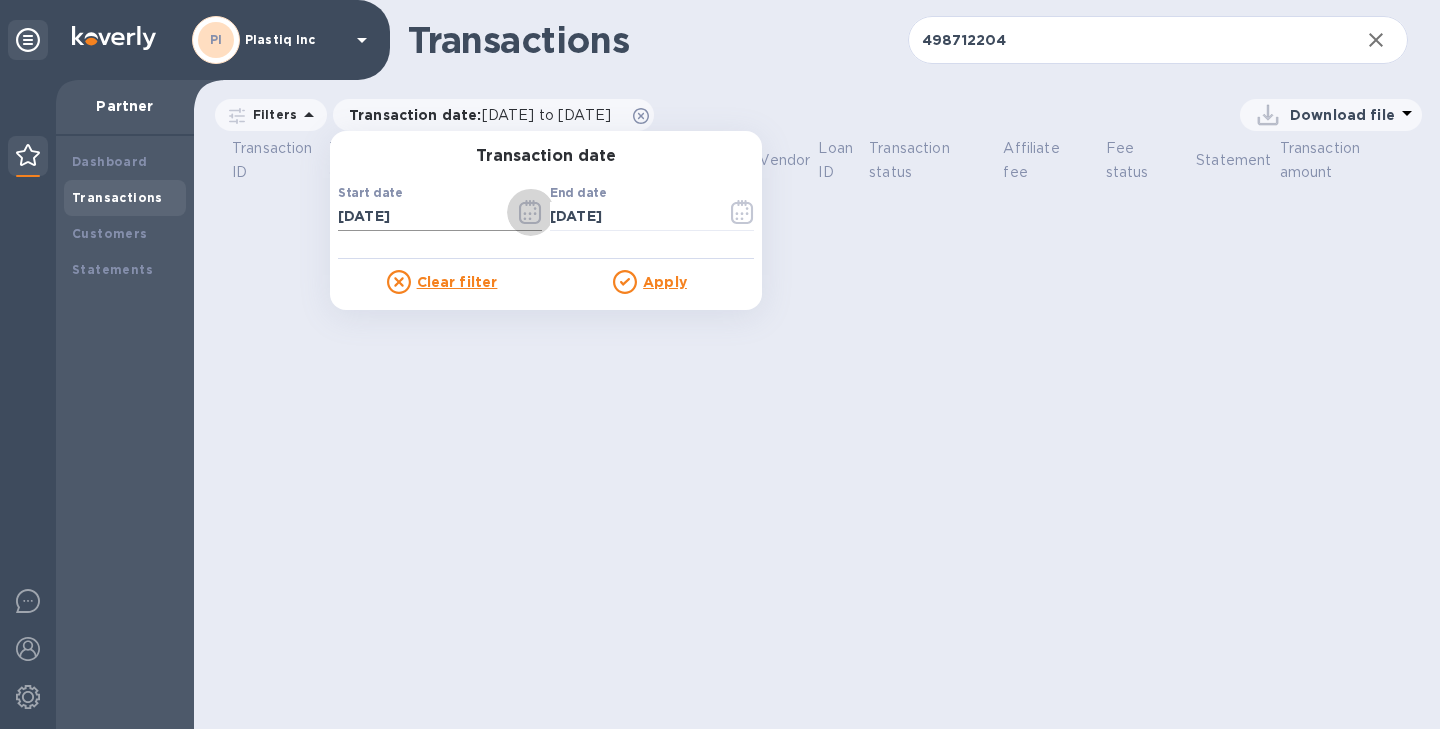 click 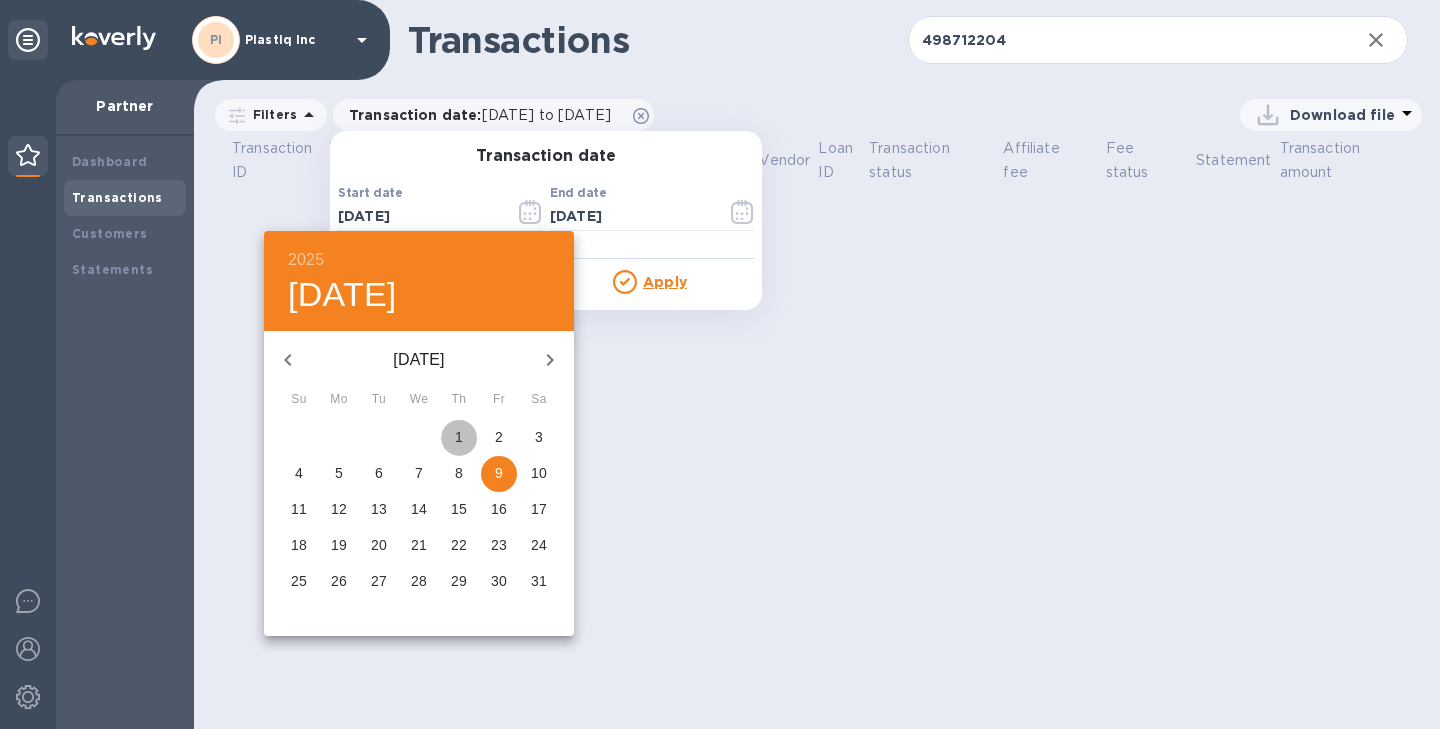 click on "1" at bounding box center [459, 437] 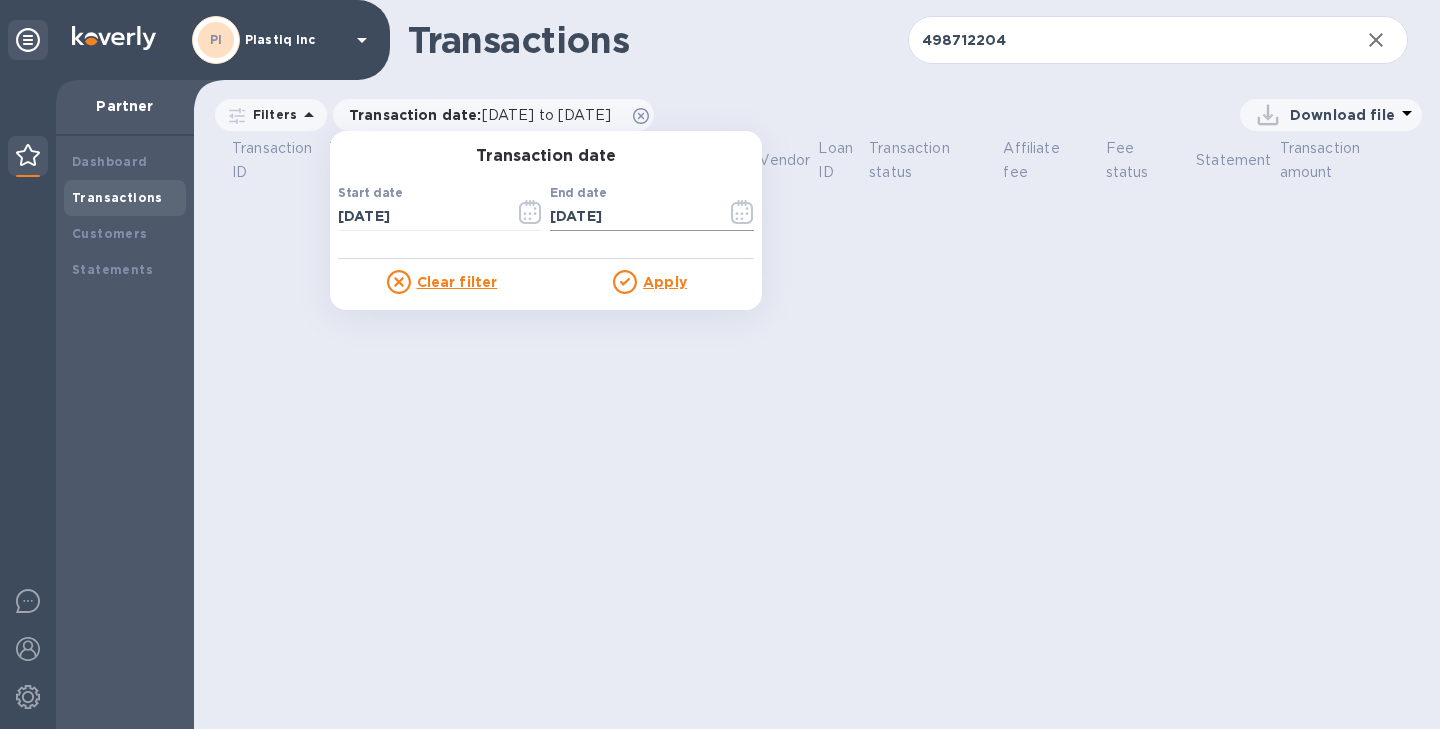 click 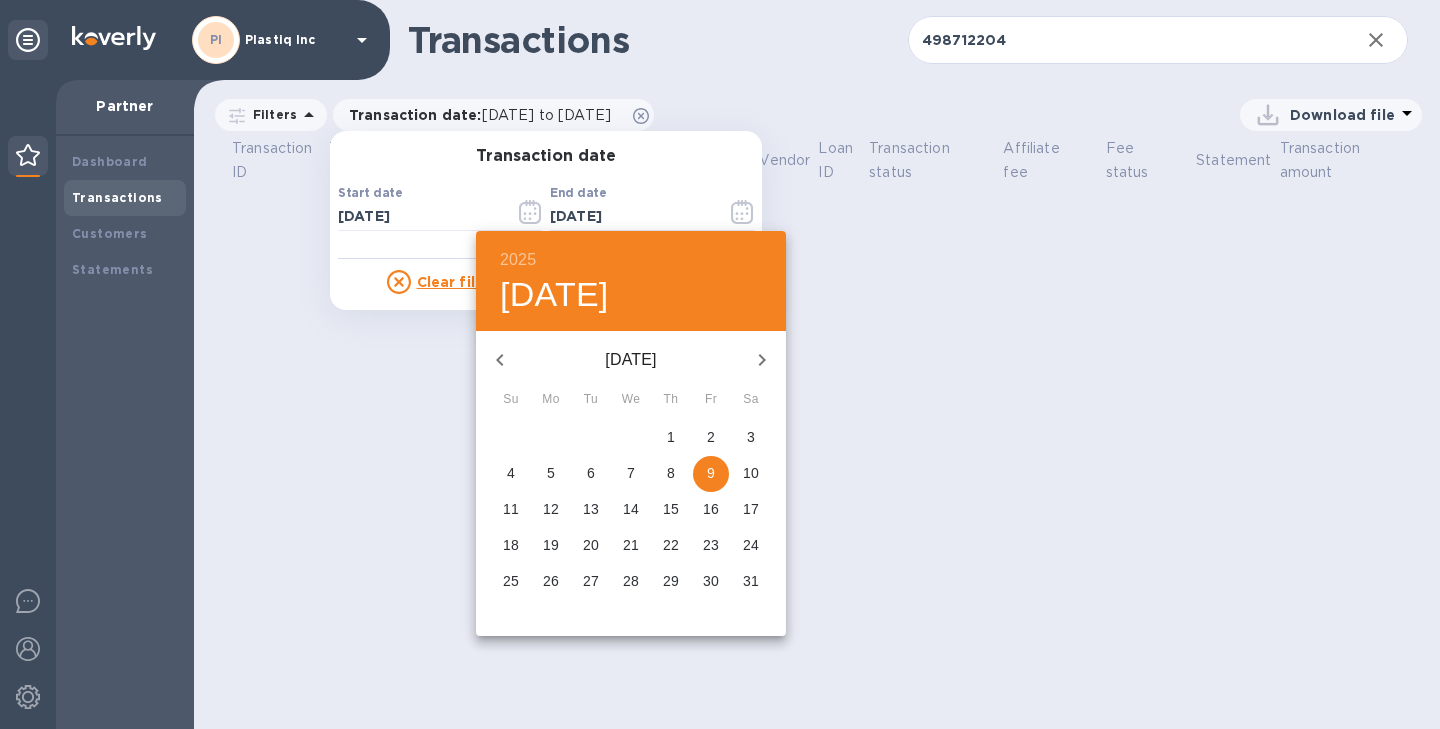click on "31" at bounding box center (751, 581) 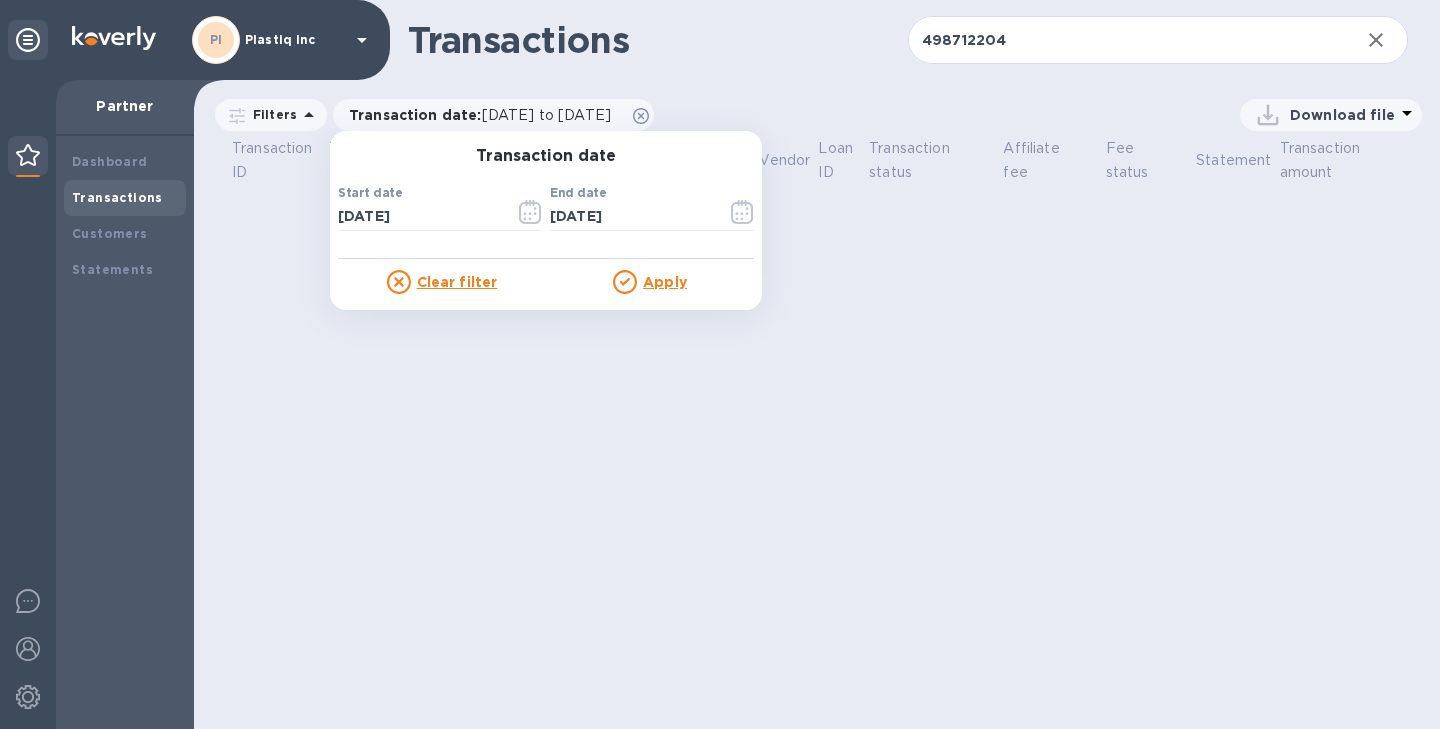 click on "Apply" at bounding box center [665, 282] 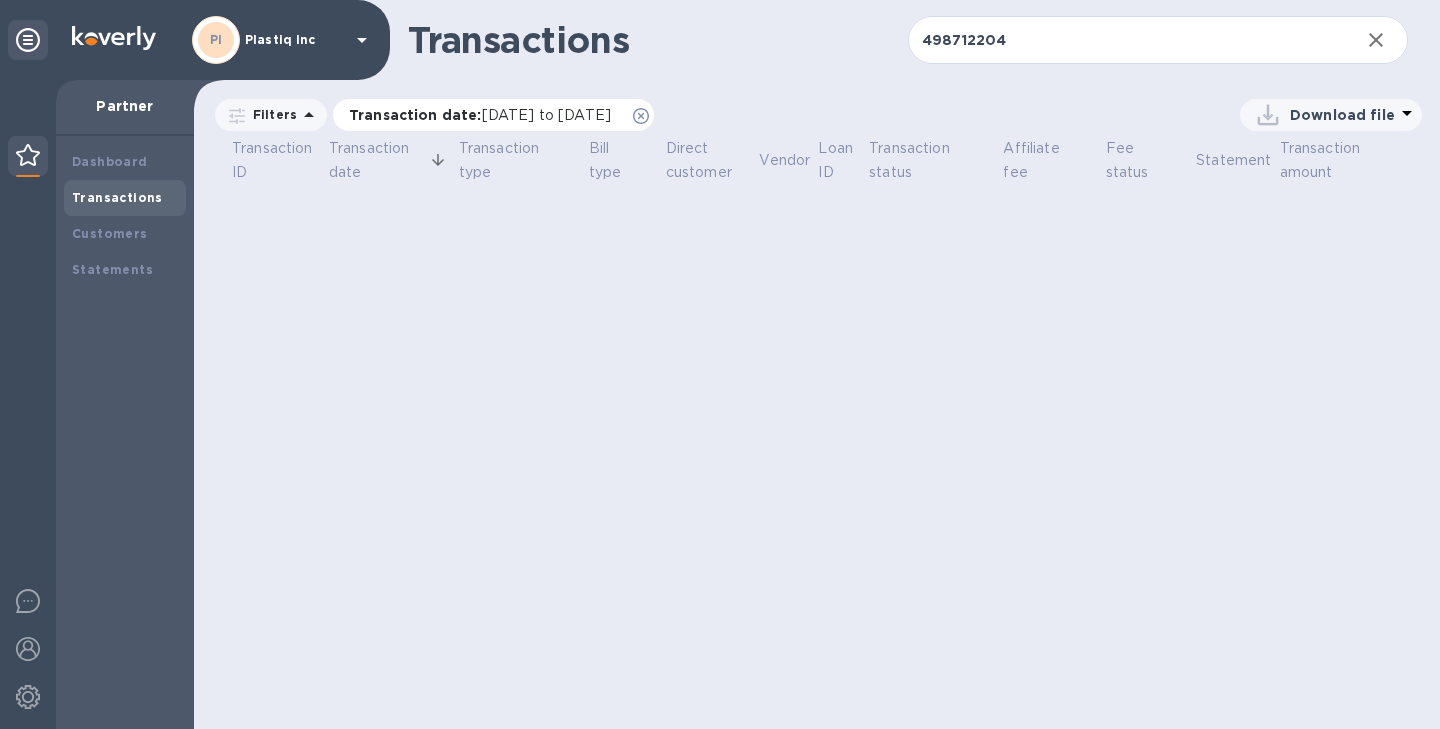 click 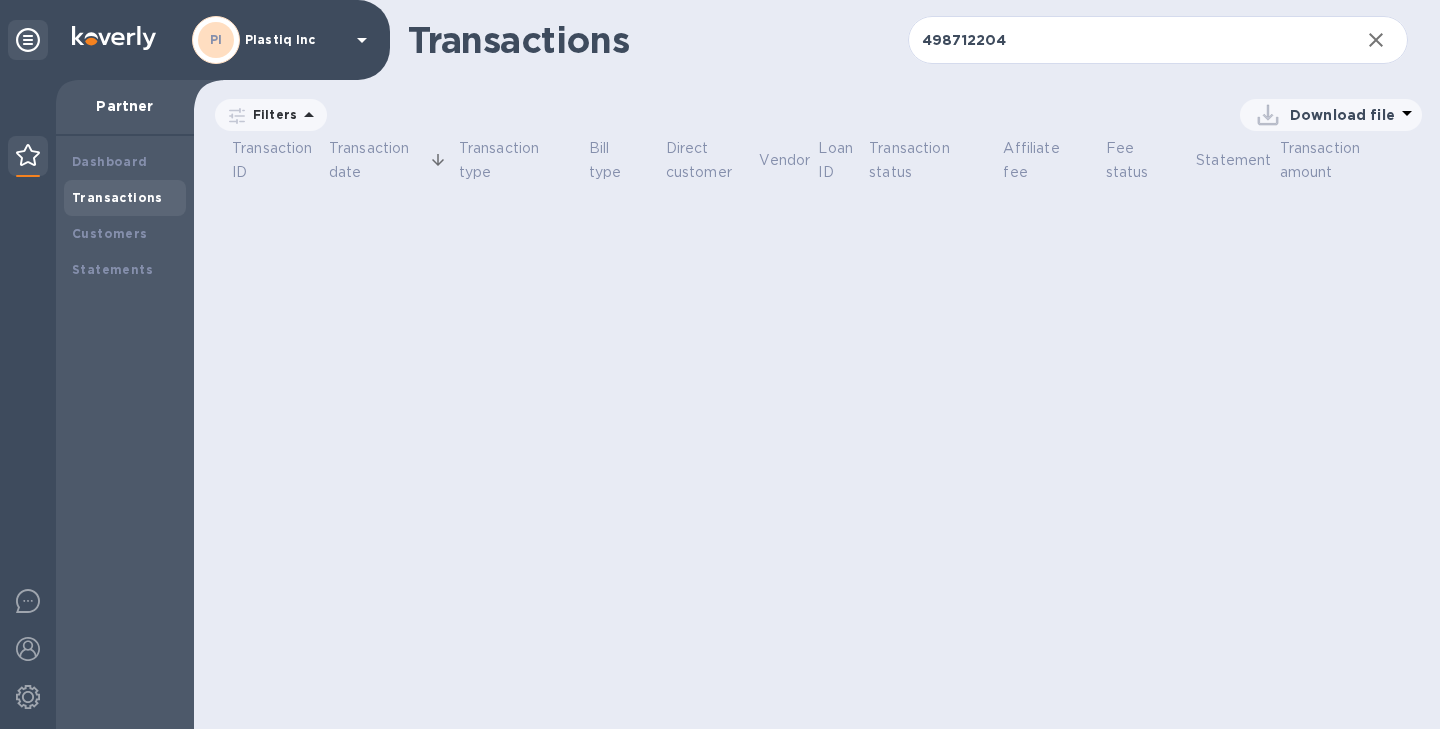 click 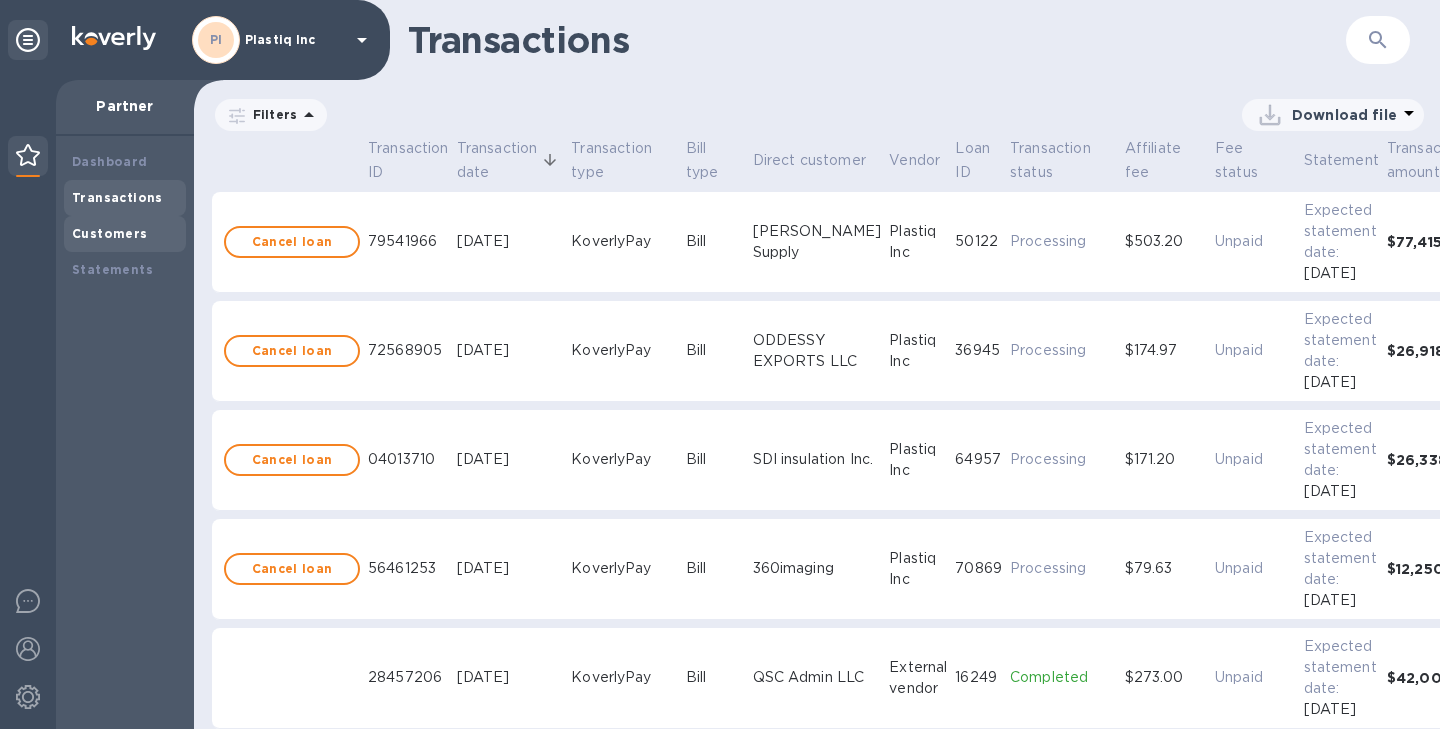 click on "Customers" at bounding box center [110, 233] 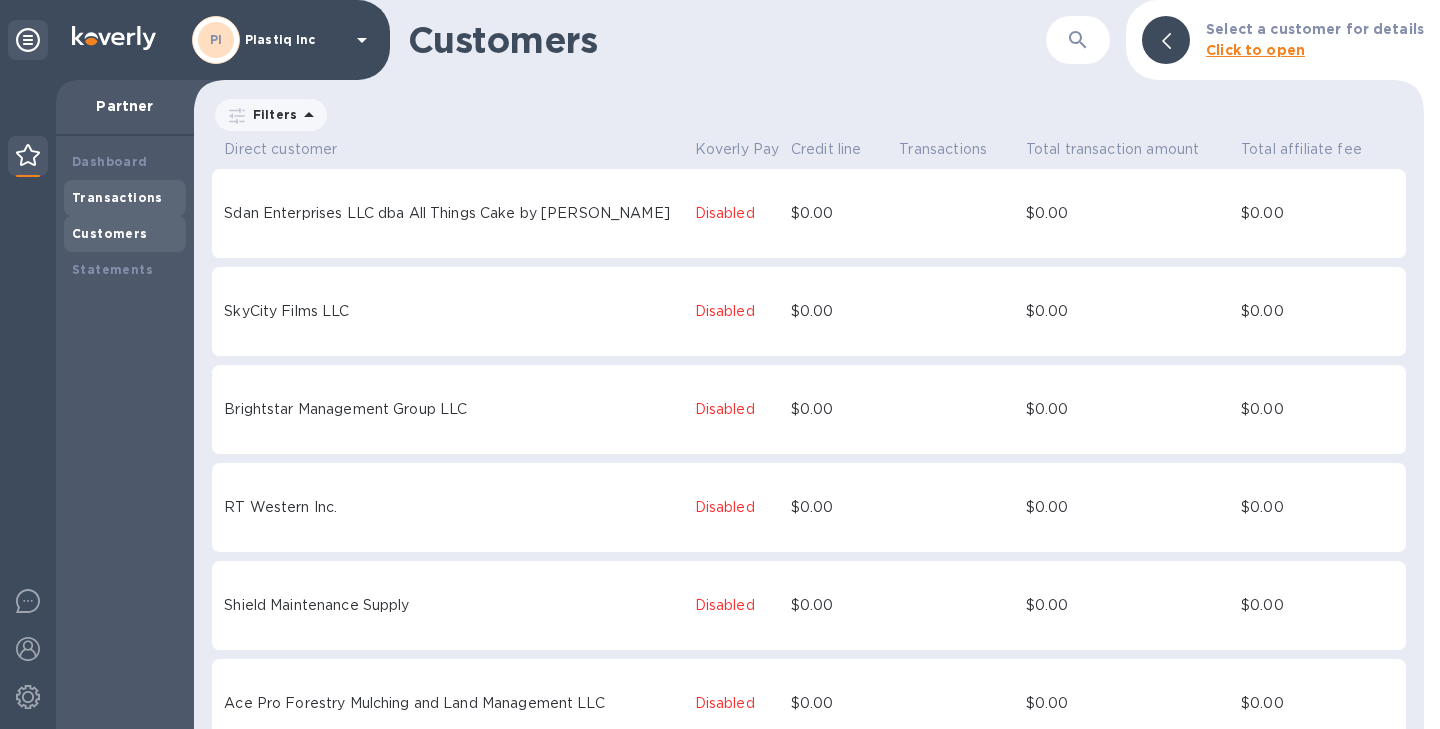 click on "Transactions" at bounding box center [117, 197] 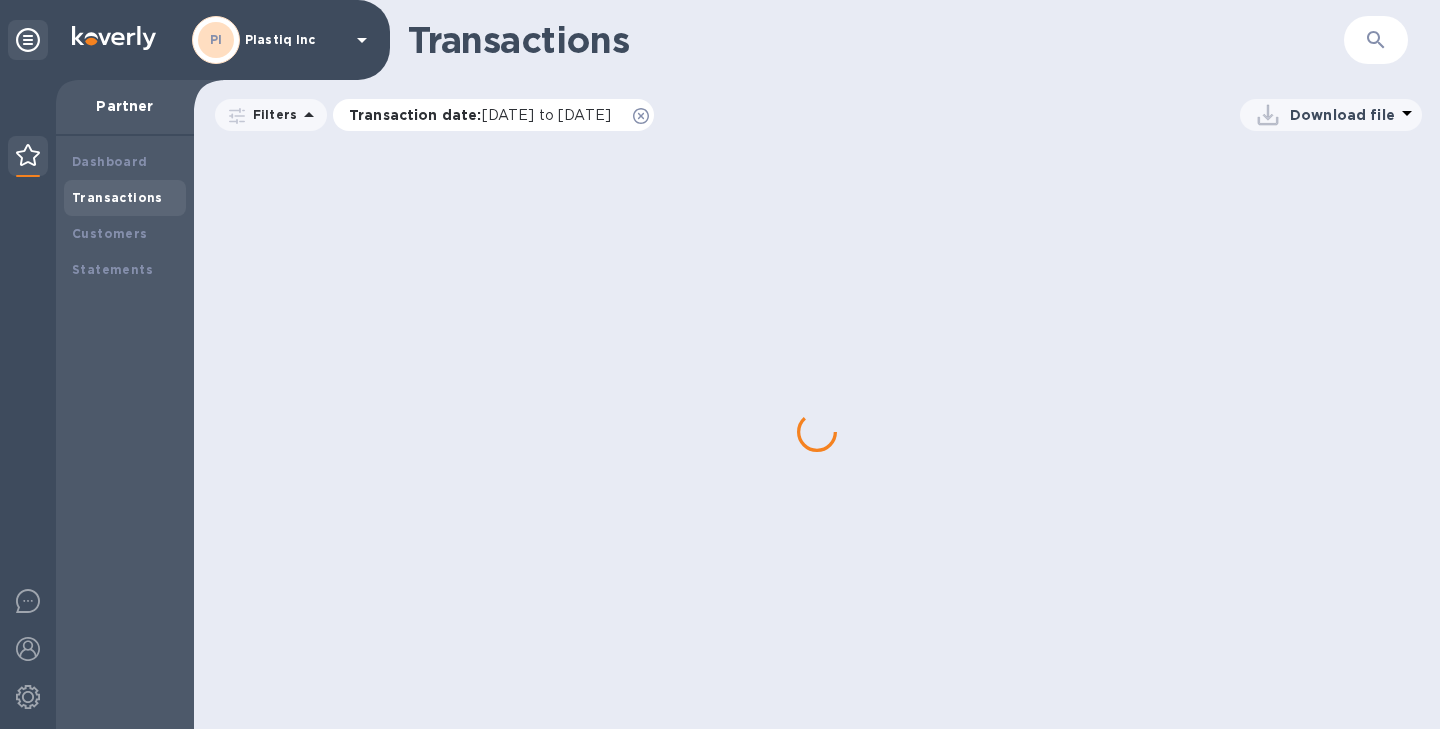 click on "06/30/2025 to 07/30/2025" at bounding box center (546, 115) 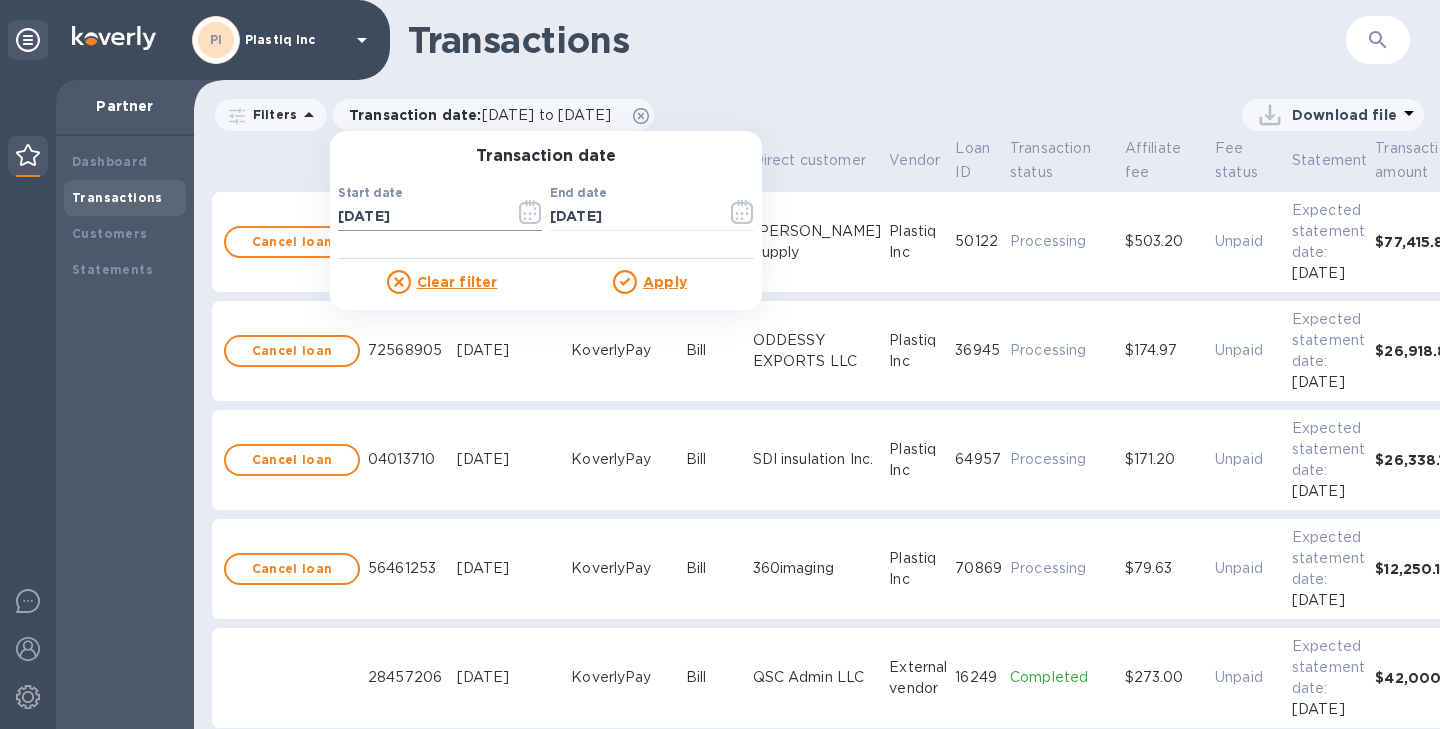 click 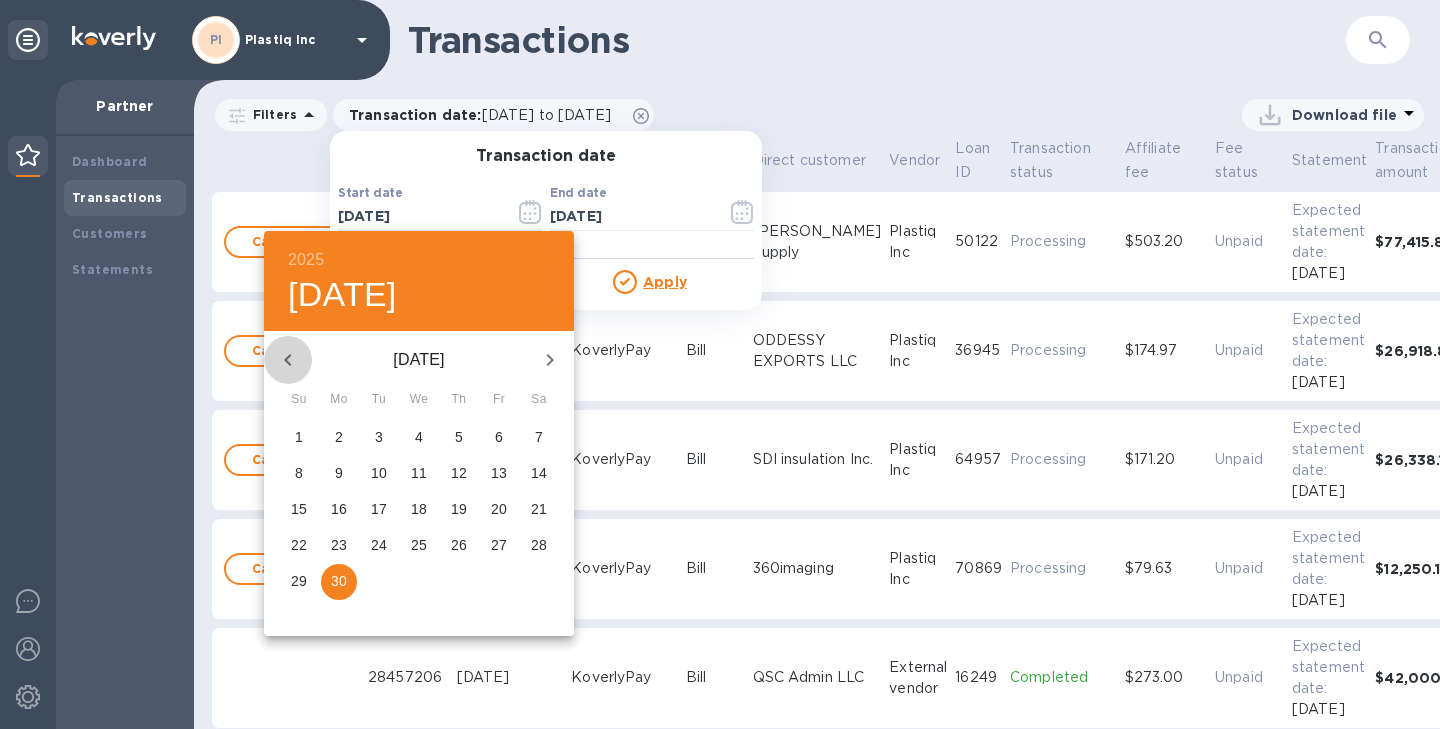 click 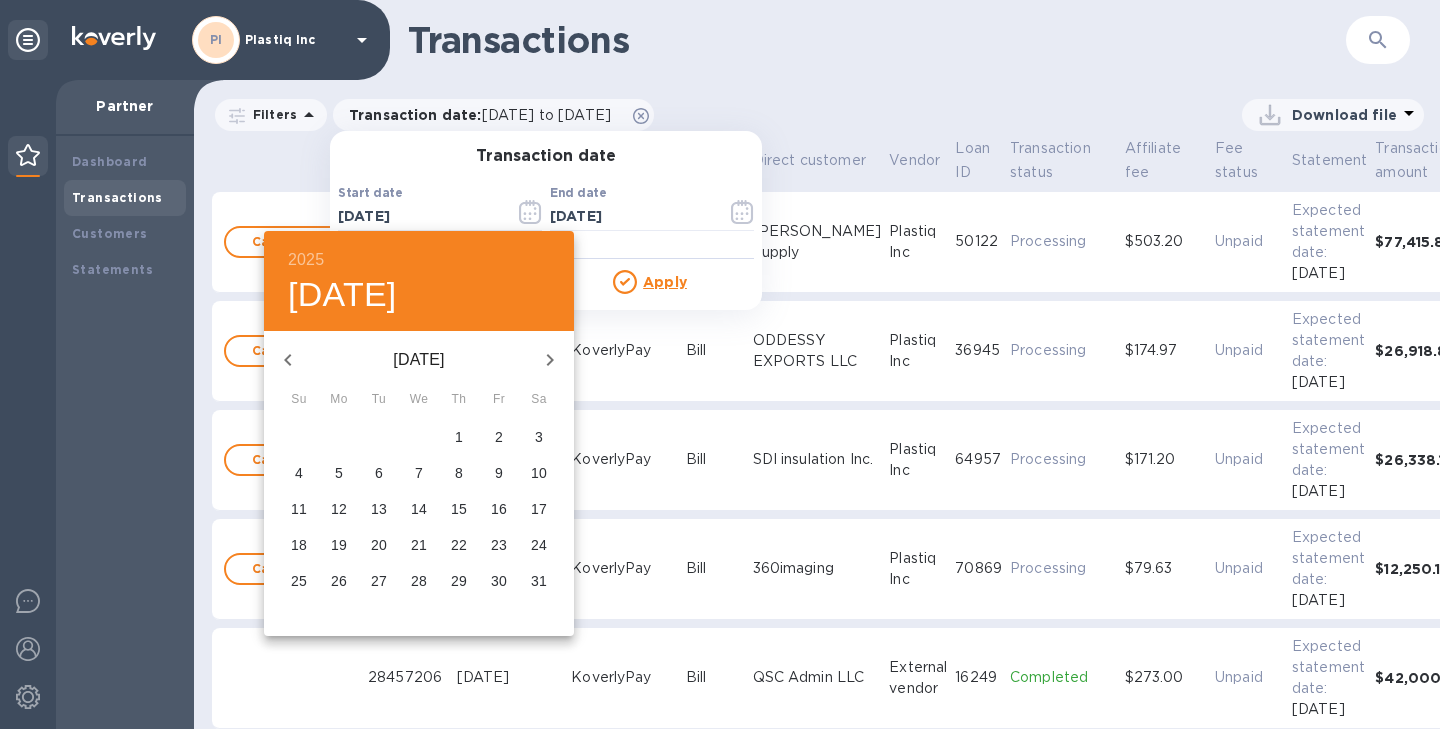 click on "9" at bounding box center (499, 473) 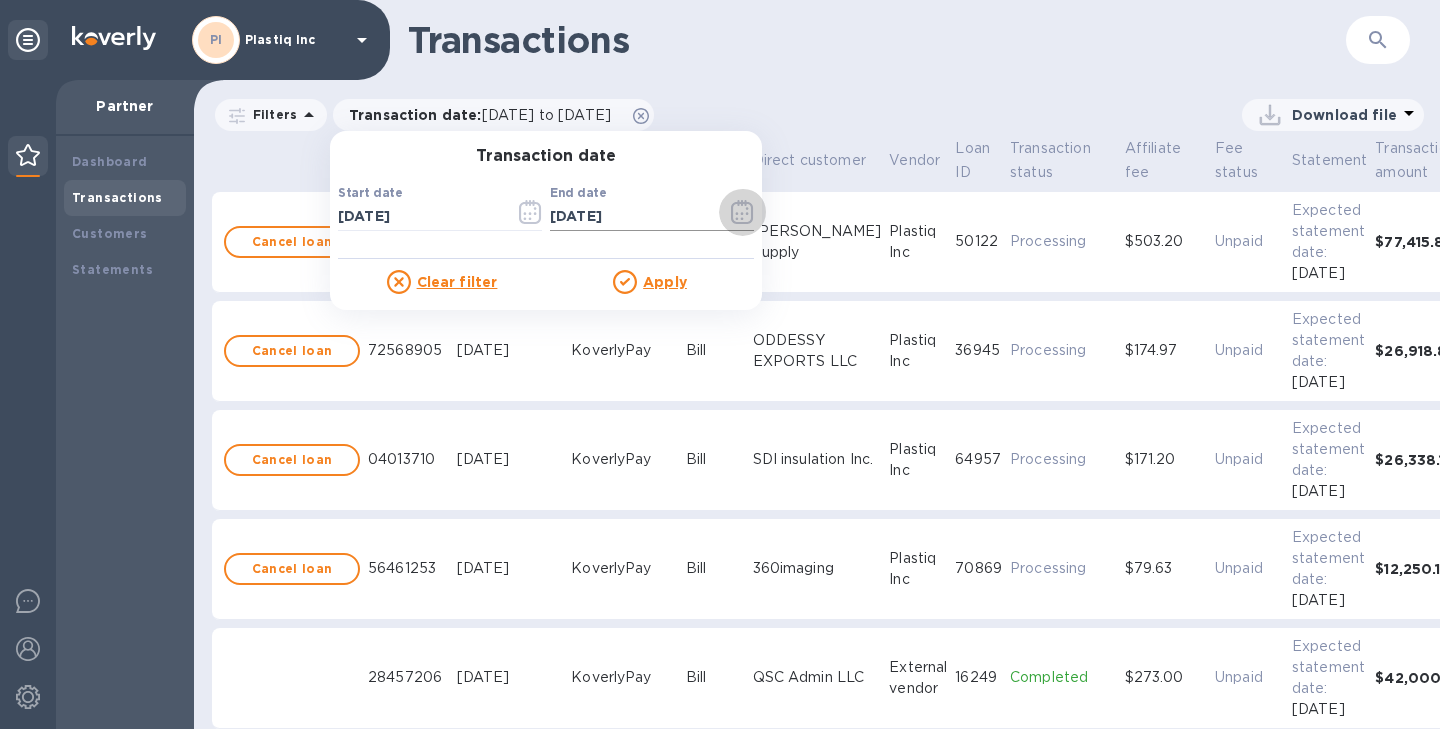 click 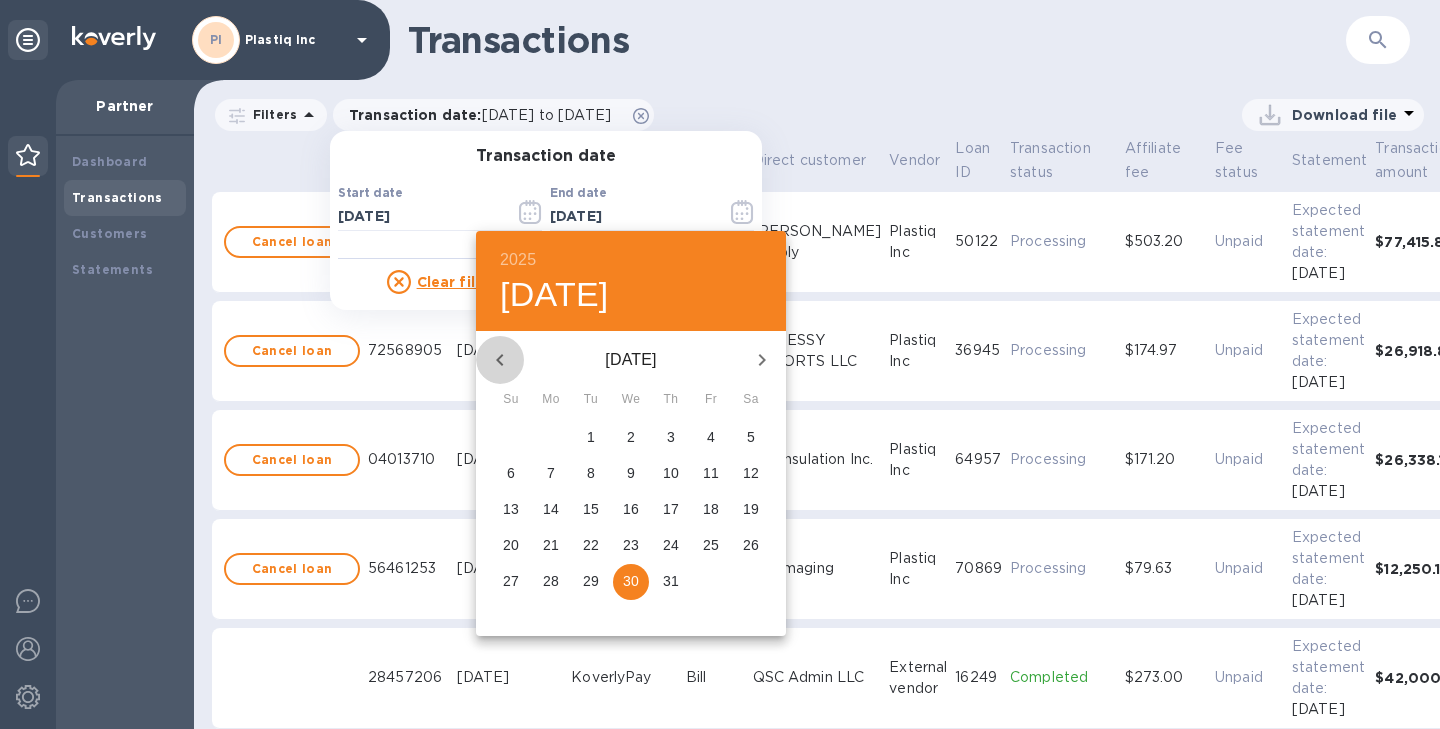 click 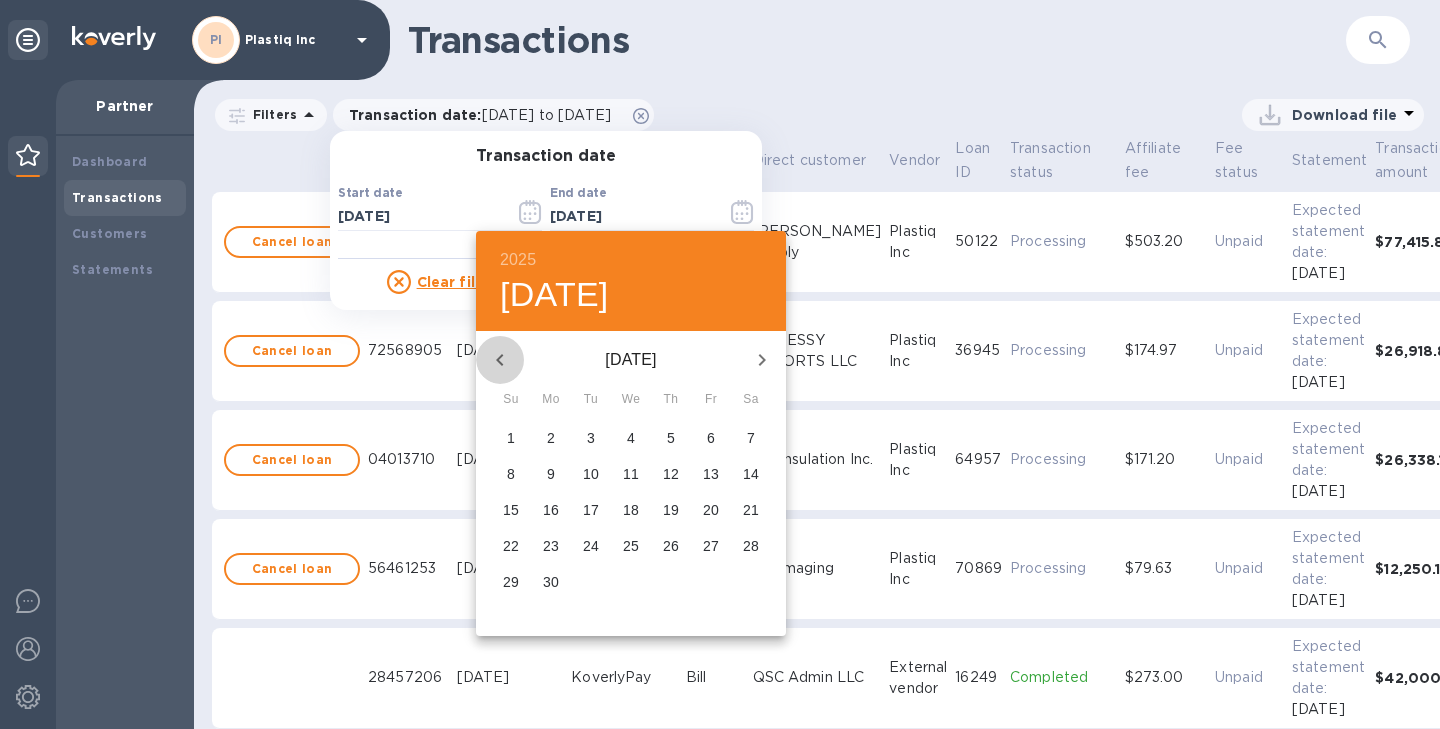 click 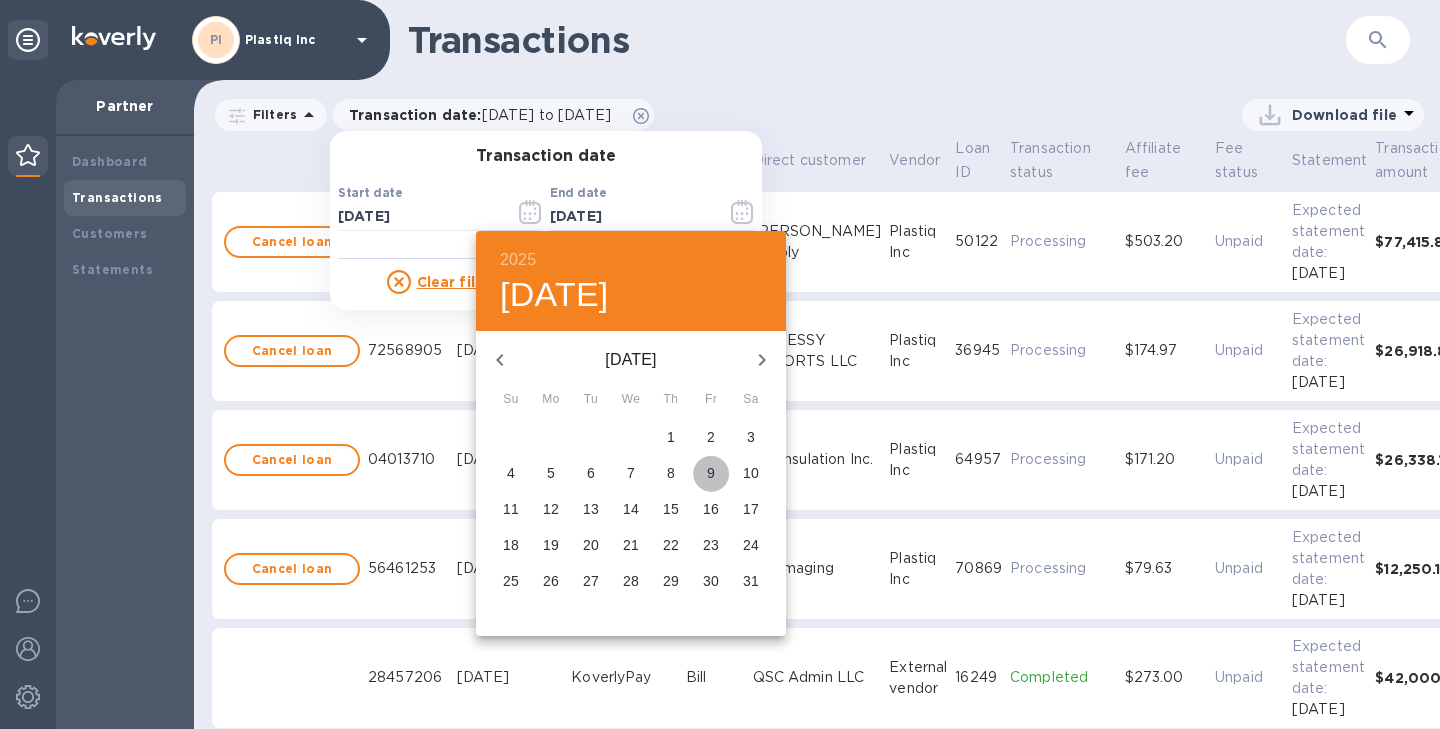 click on "9" at bounding box center [711, 473] 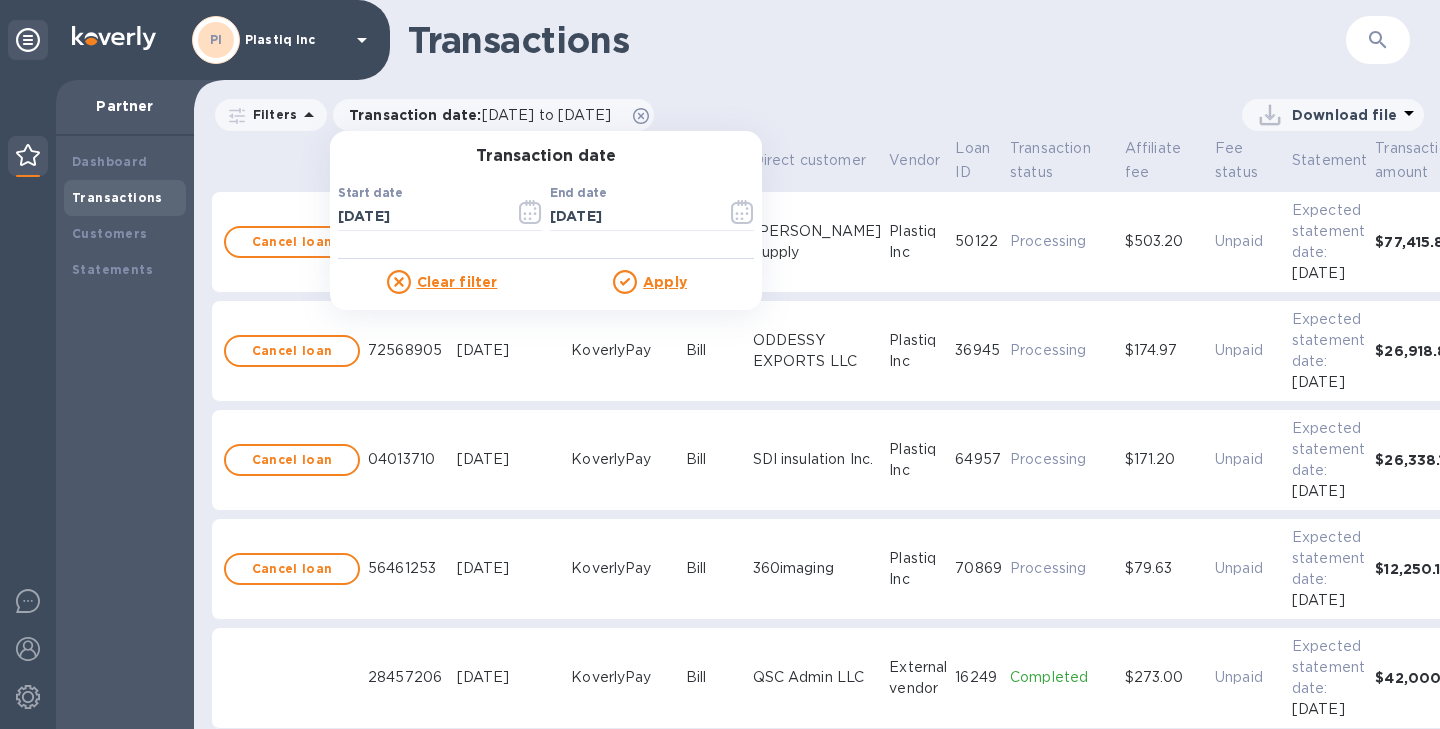 click on "Apply" at bounding box center (665, 282) 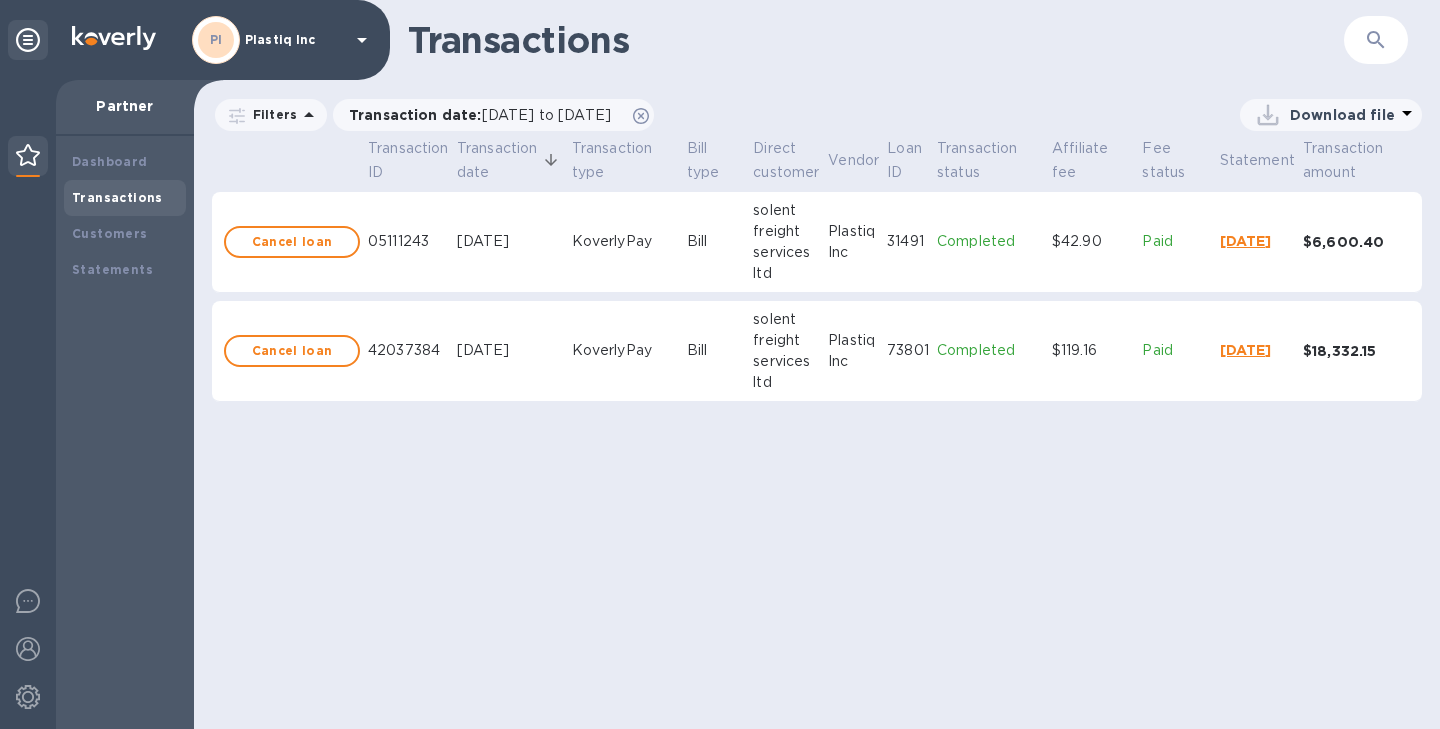 click on "Transactions ​ Filters Transaction date :  05/09/2025 to 05/09/2025 Transaction type:  Affiliate fee   Amount   Download file Transaction ID Transaction date Transaction type Bill type Direct customer Vendor Loan ID Transaction status Affiliate fee Fee status Statement Transaction amount Cancel loan 05111243 May 9, 2025 KoverlyPay Bill solent freight services ltd Plastiq Inc 31491 Completed $42.90 Paid May, 2025 $6,600.40 Cancel loan 42037384 May 9, 2025 KoverlyPay Bill solent freight services ltd Plastiq Inc 73801 Completed $119.16 Paid May, 2025 $18,332.15" at bounding box center (817, 364) 